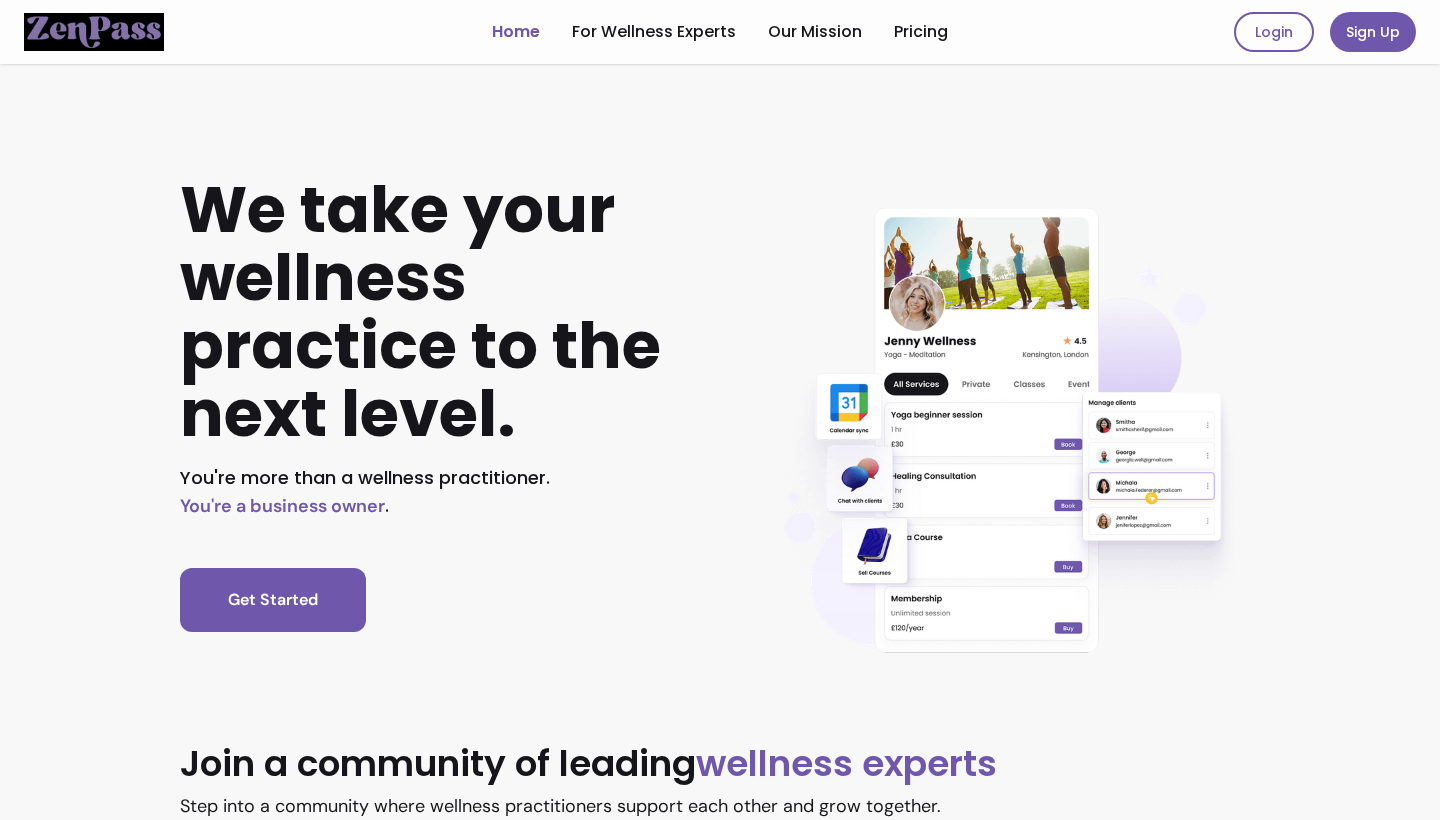scroll, scrollTop: 0, scrollLeft: 0, axis: both 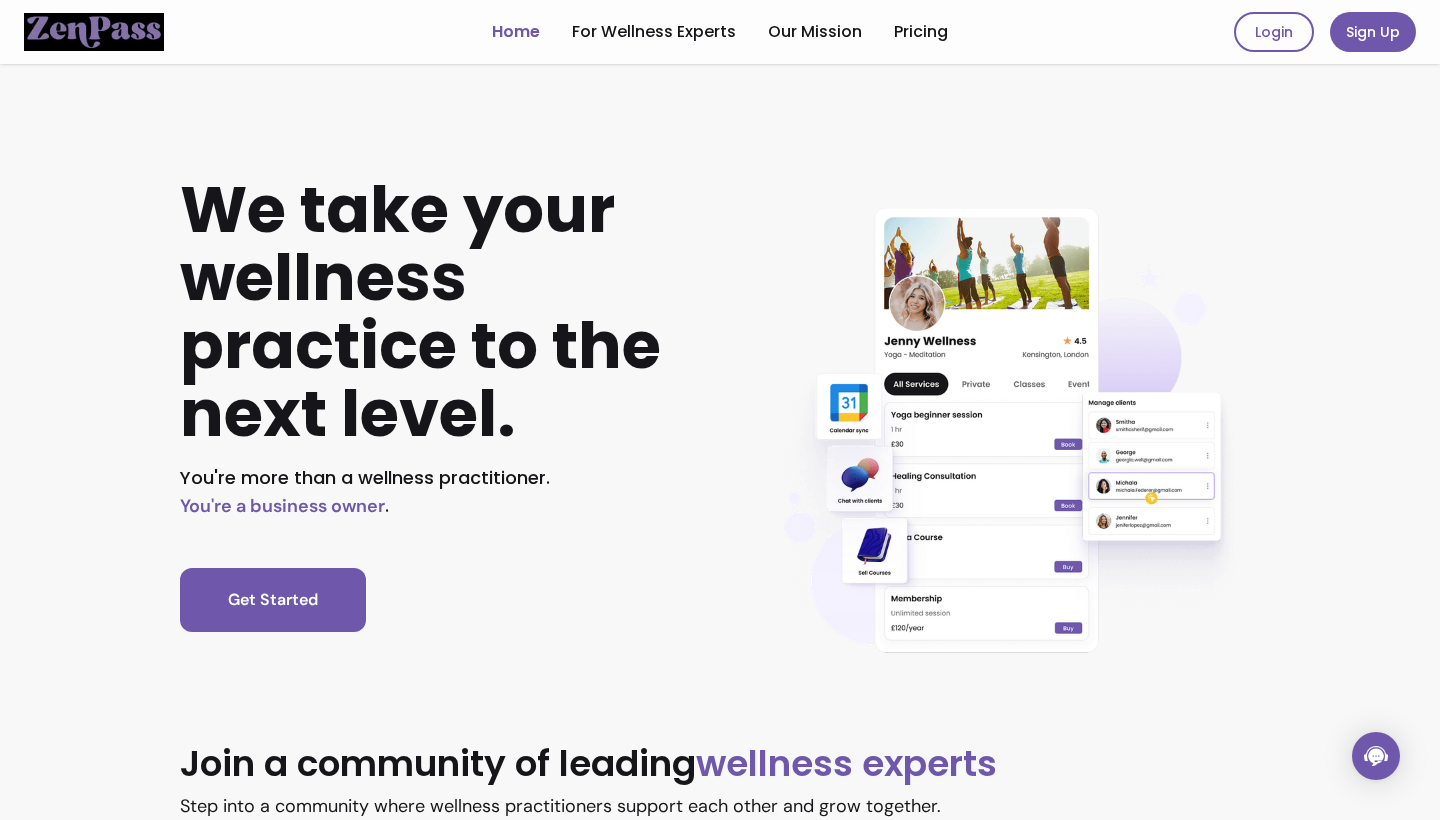 click on "Home For Wellness Experts Our Mission Pricing" at bounding box center [720, 32] 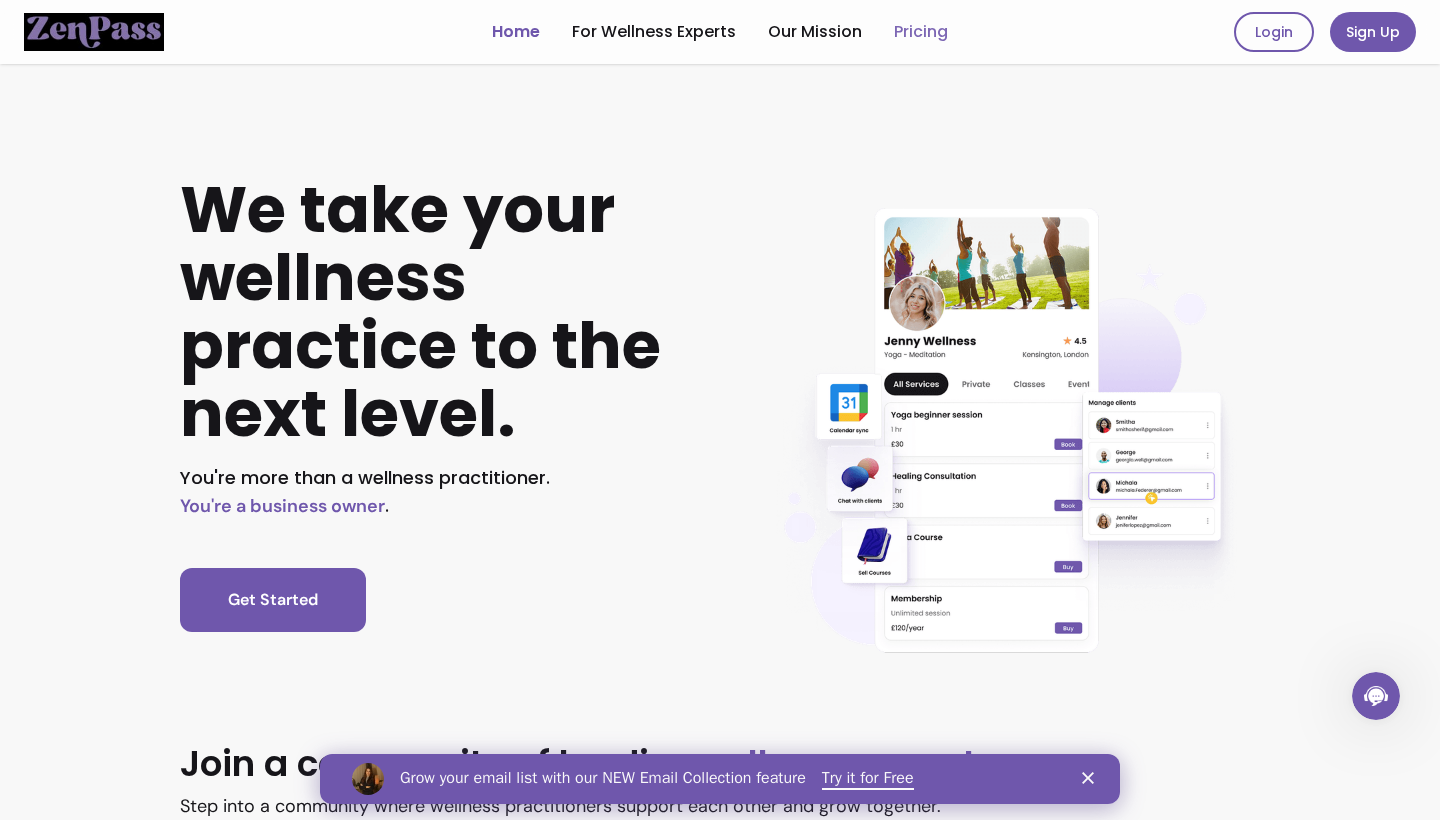 scroll, scrollTop: 0, scrollLeft: 0, axis: both 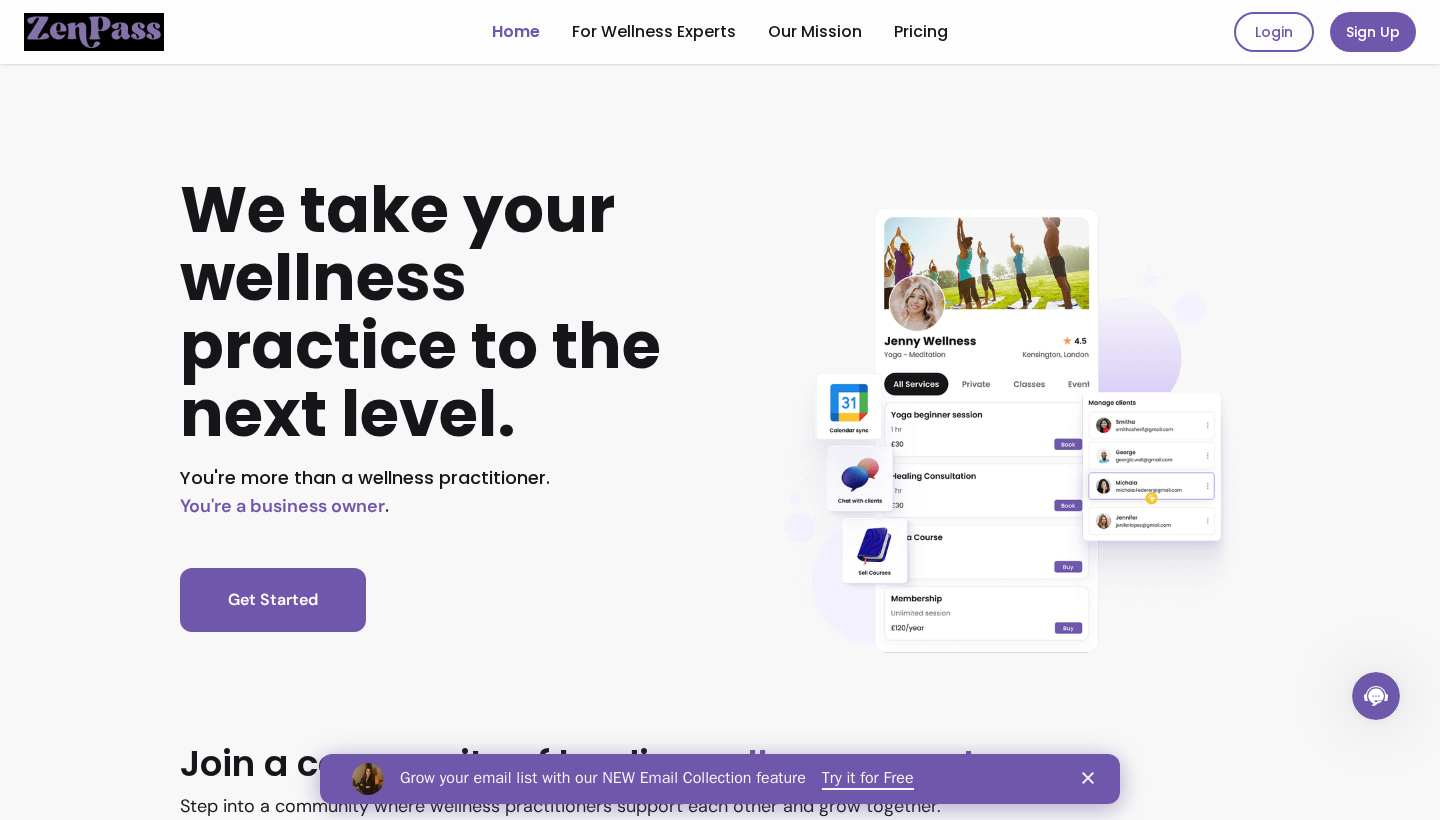click on "Home For Wellness Experts Our Mission Pricing" at bounding box center [720, 32] 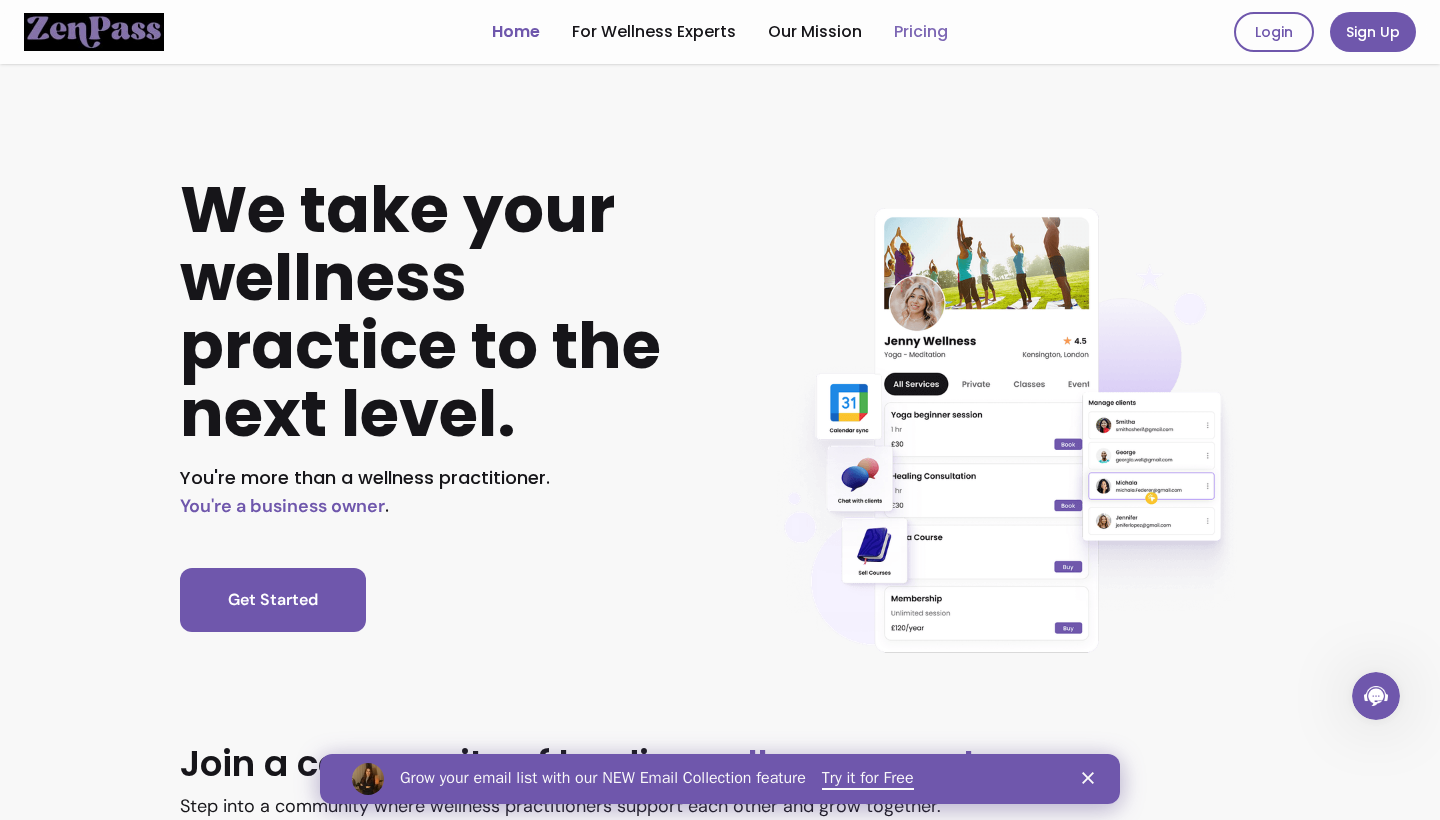 click on "Pricing" at bounding box center (921, 32) 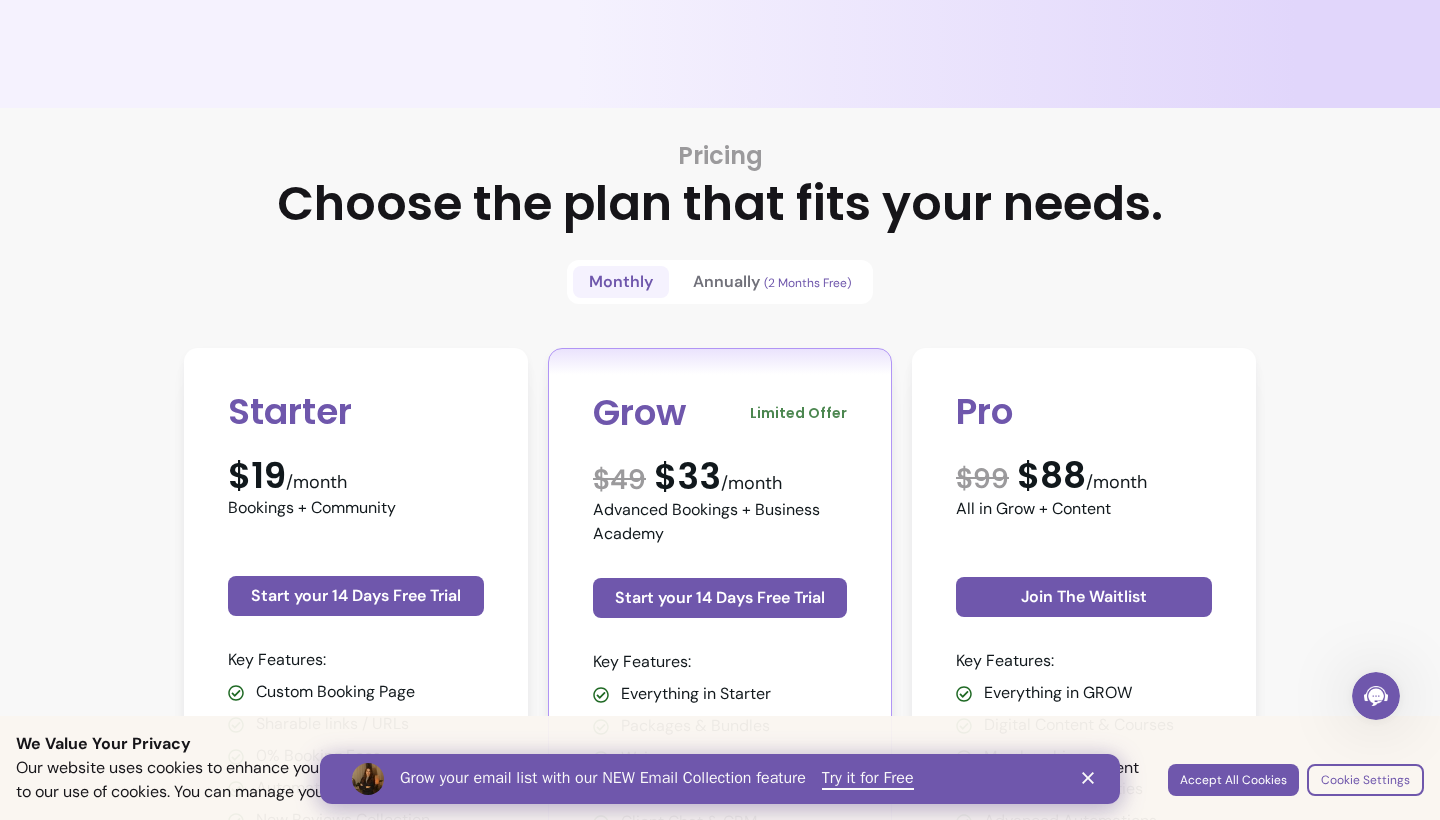 scroll, scrollTop: 358, scrollLeft: 0, axis: vertical 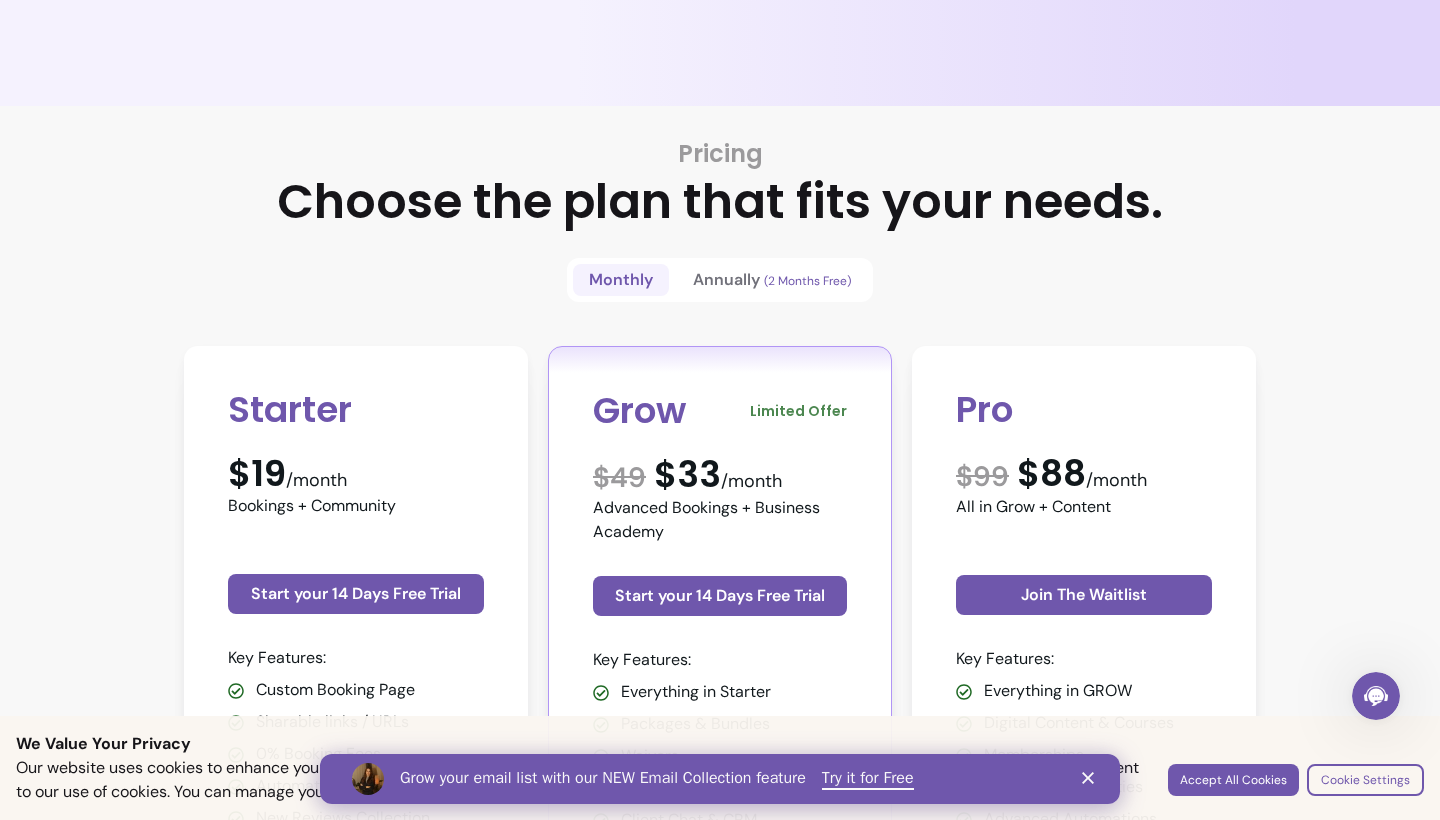 click on "$19  /month" at bounding box center [356, 474] 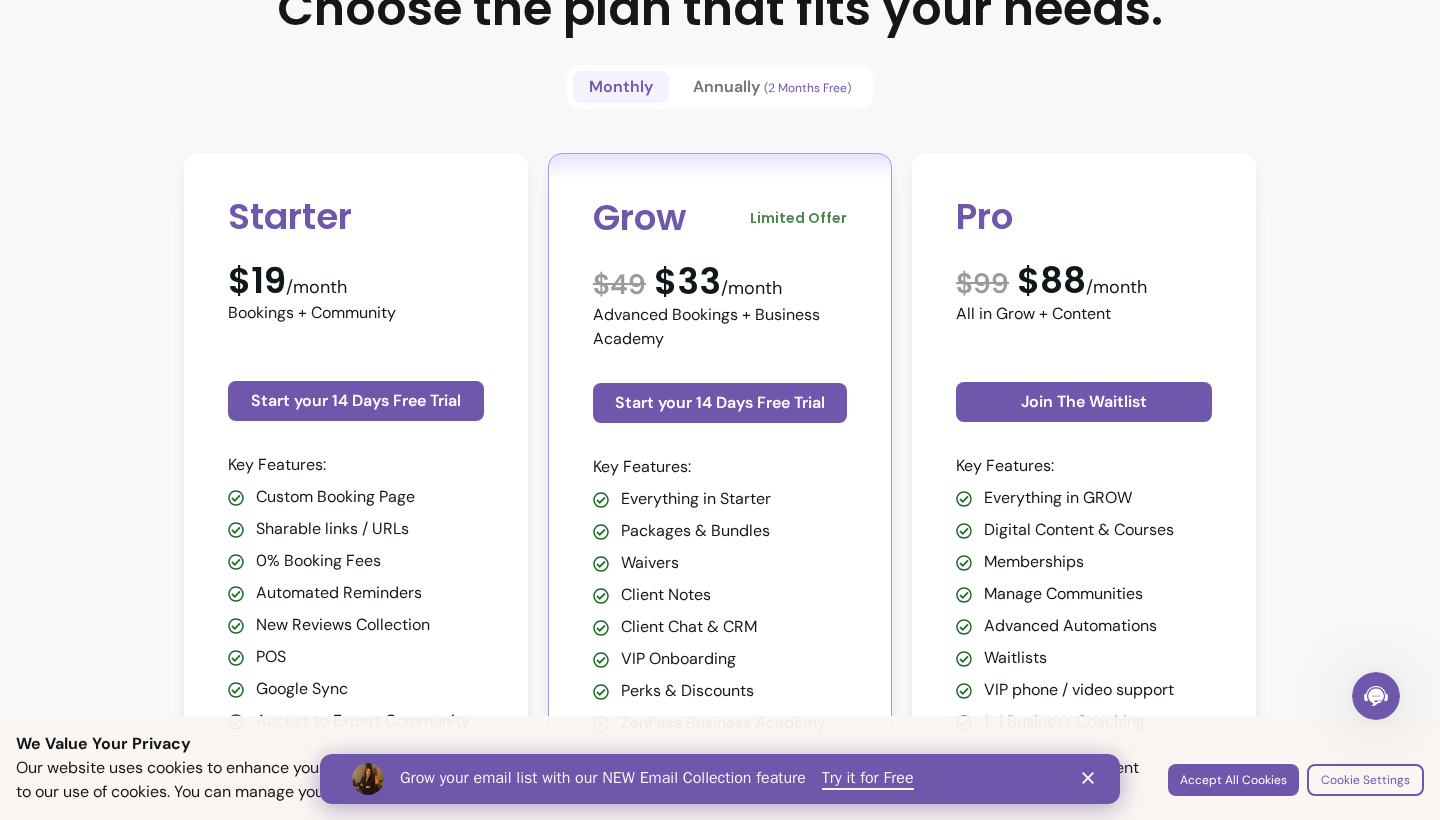scroll, scrollTop: 558, scrollLeft: 0, axis: vertical 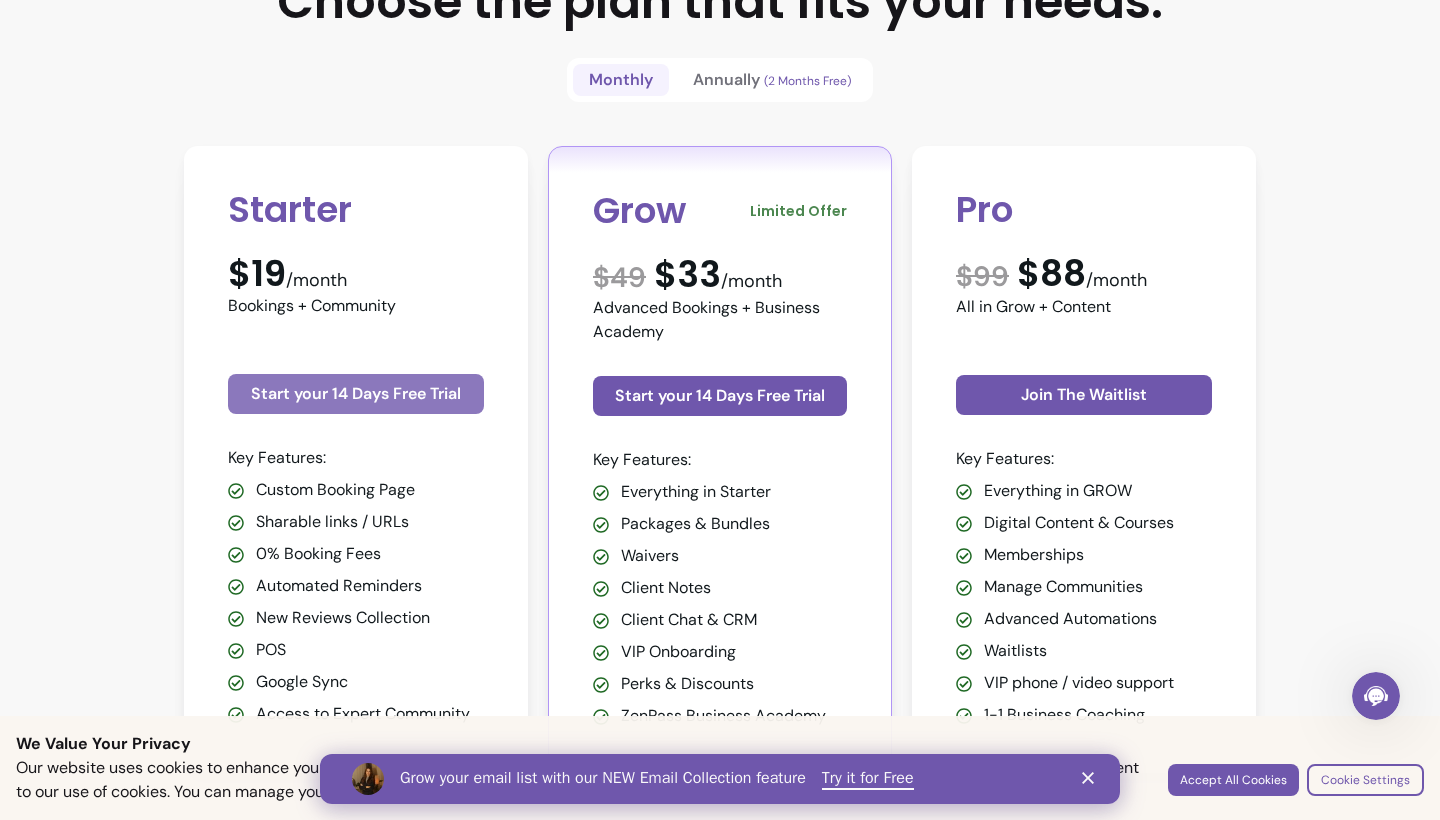 click on "Start your 14 Days Free Trial" at bounding box center [356, 394] 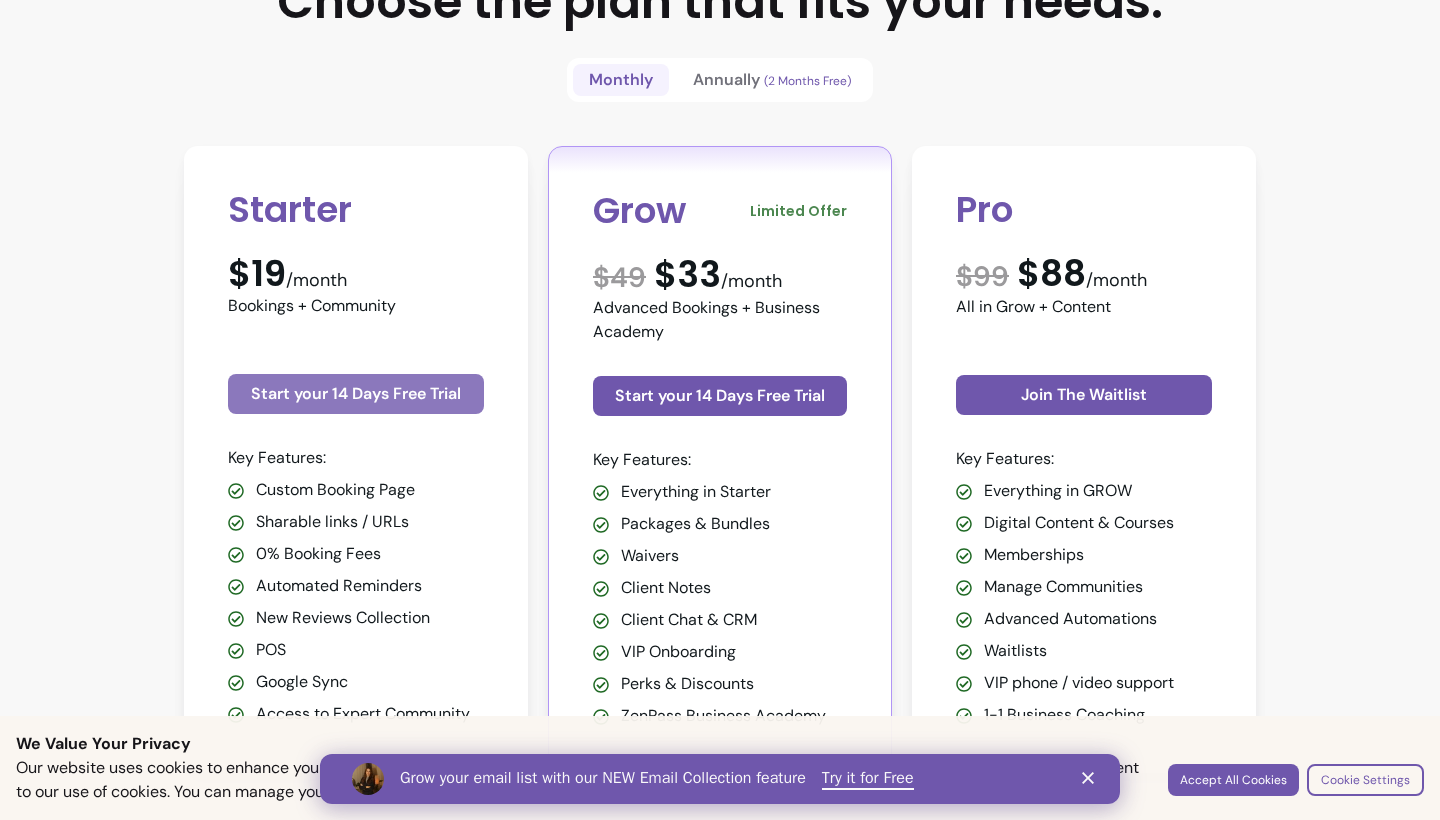 scroll, scrollTop: 0, scrollLeft: 0, axis: both 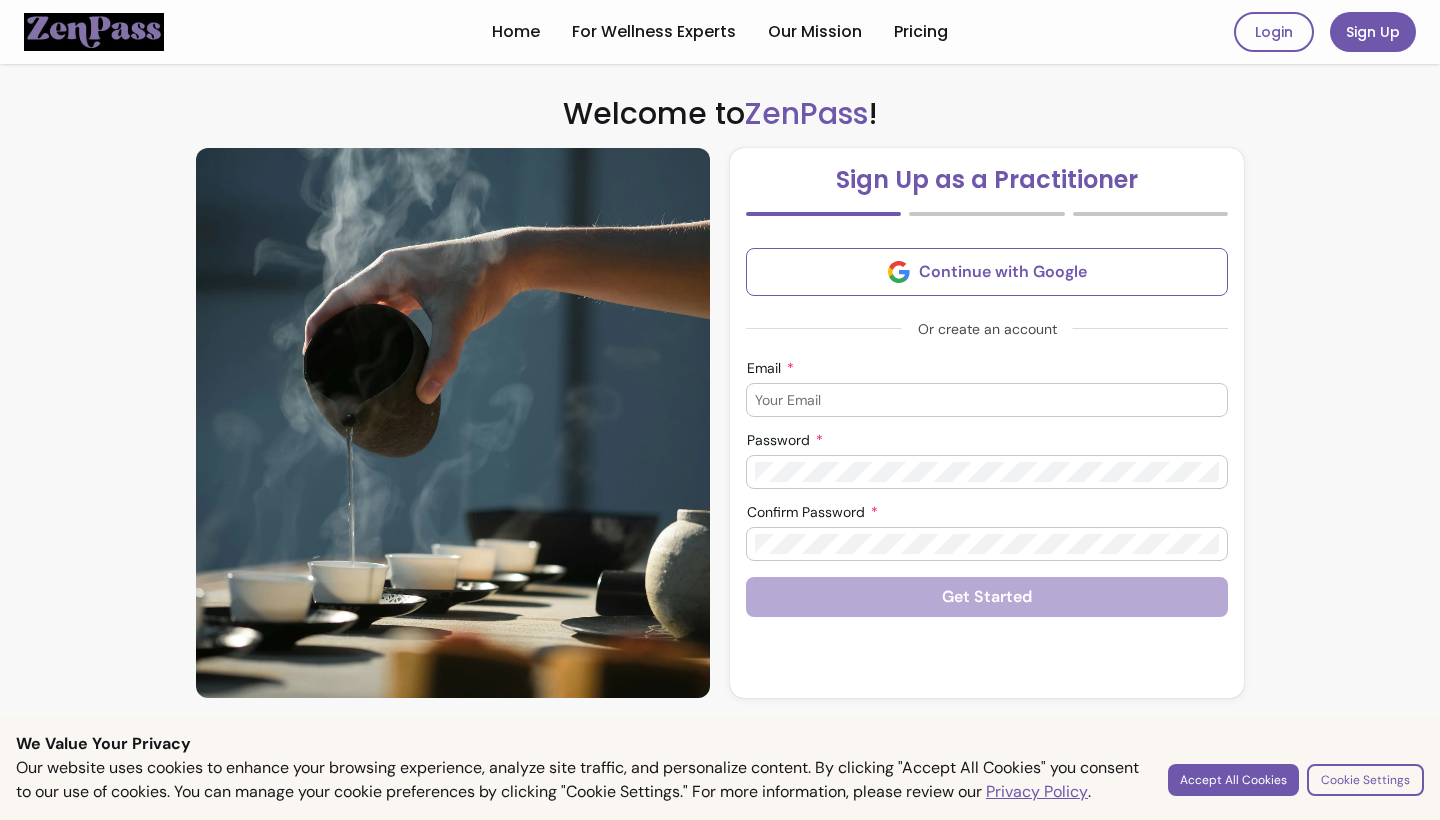 click on "Email" at bounding box center [987, 400] 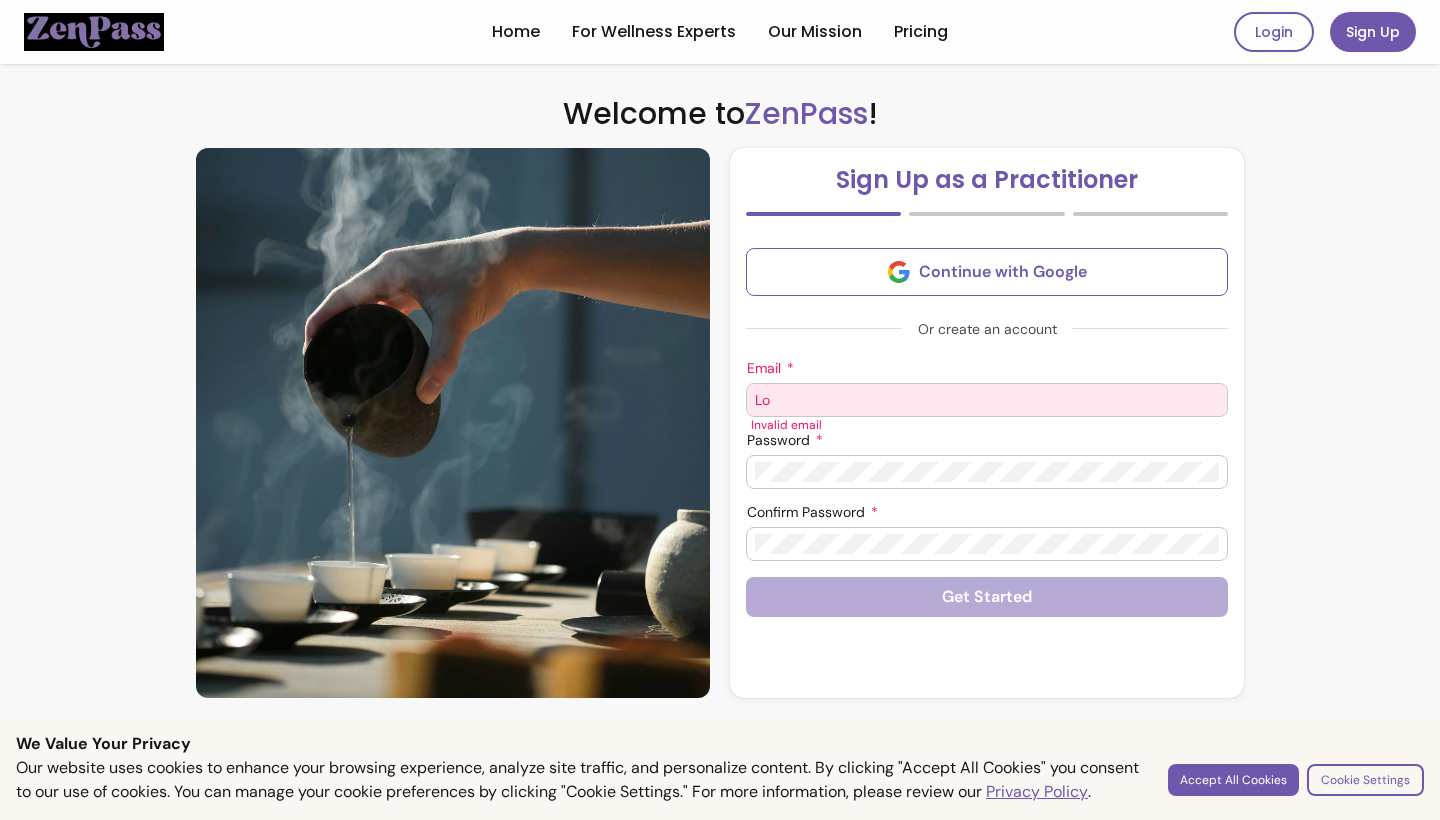 type on "L" 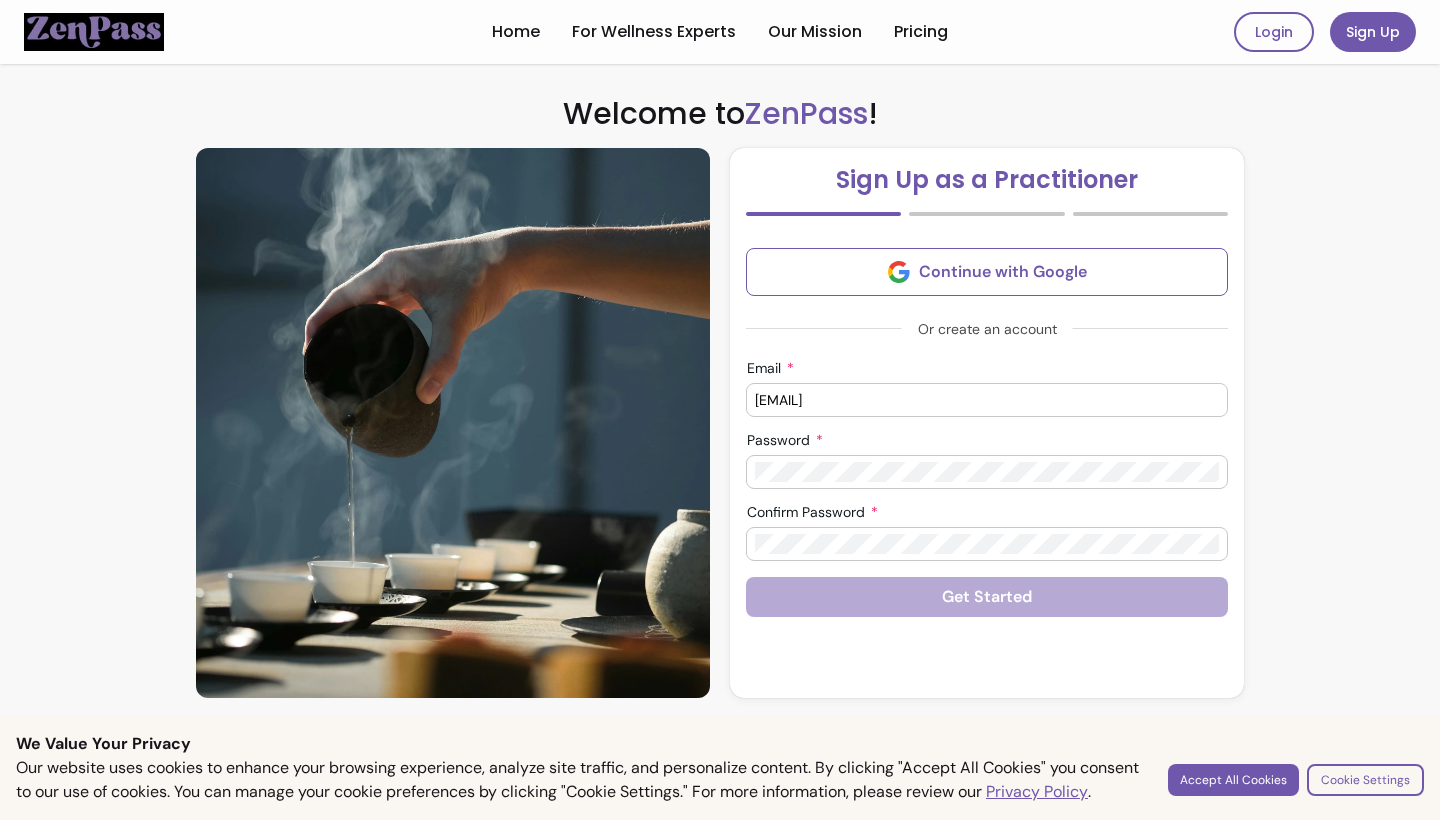 type on "[EMAIL]" 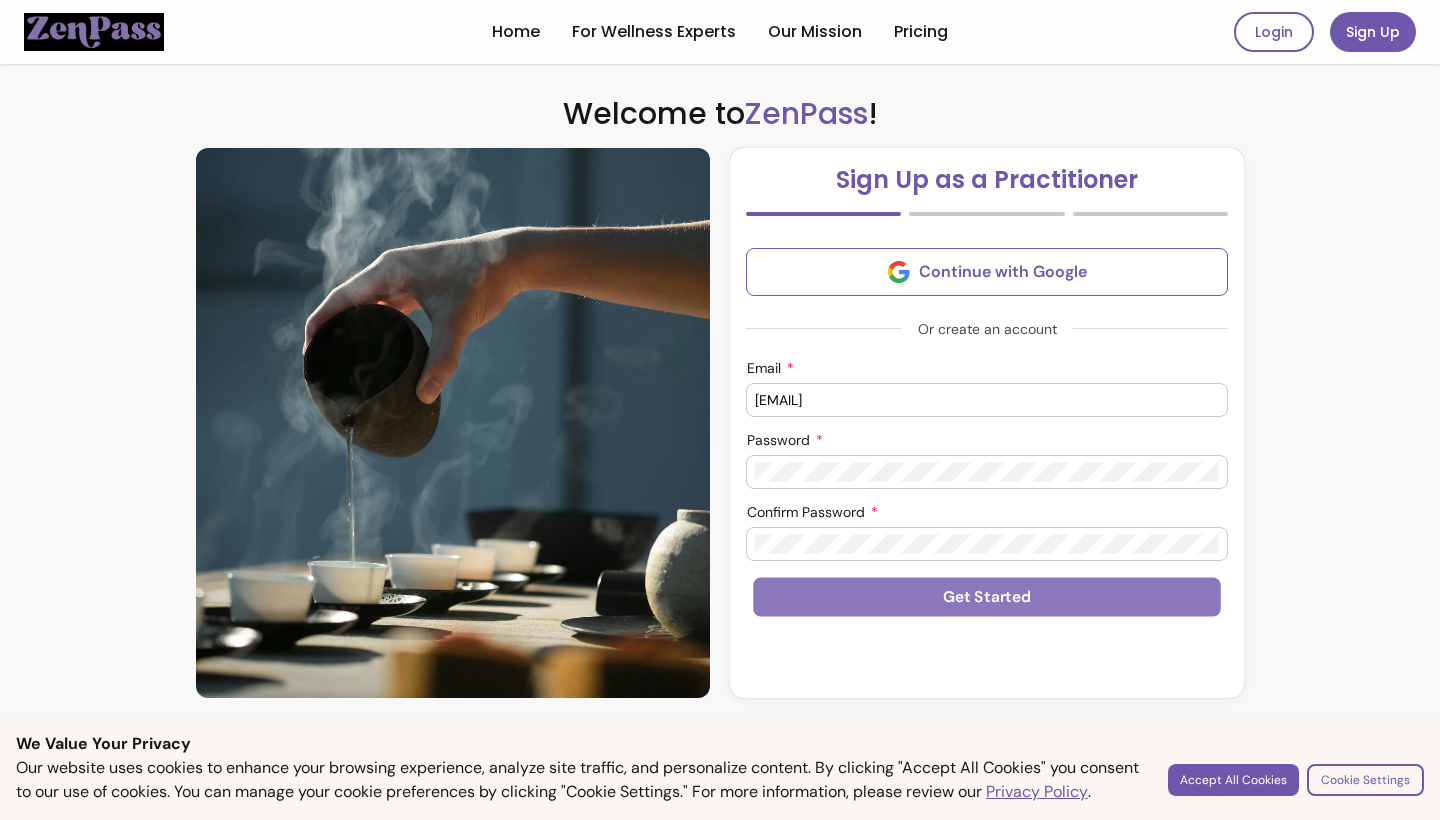 click on "Get Started" at bounding box center (987, 597) 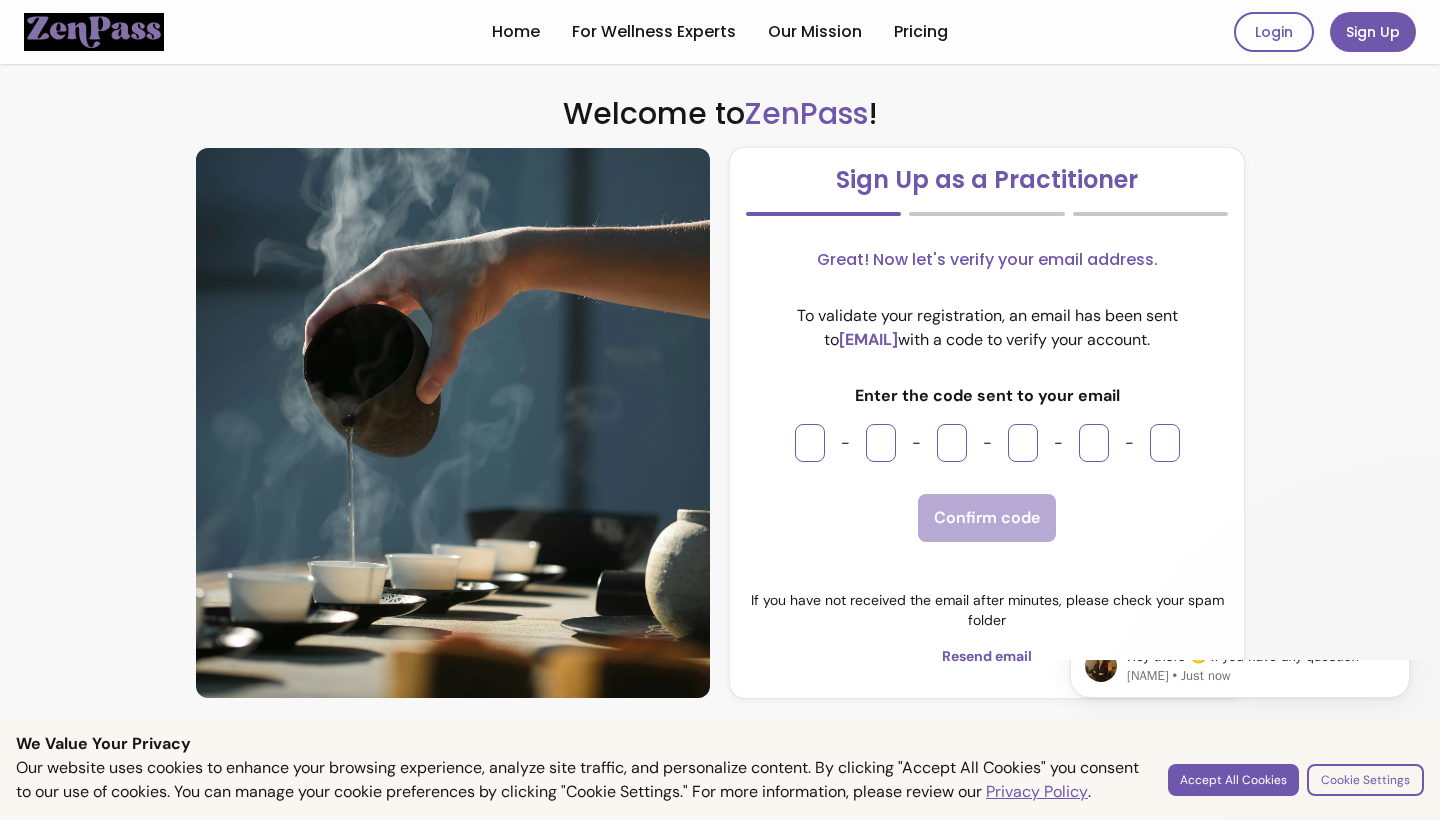 scroll, scrollTop: 0, scrollLeft: 0, axis: both 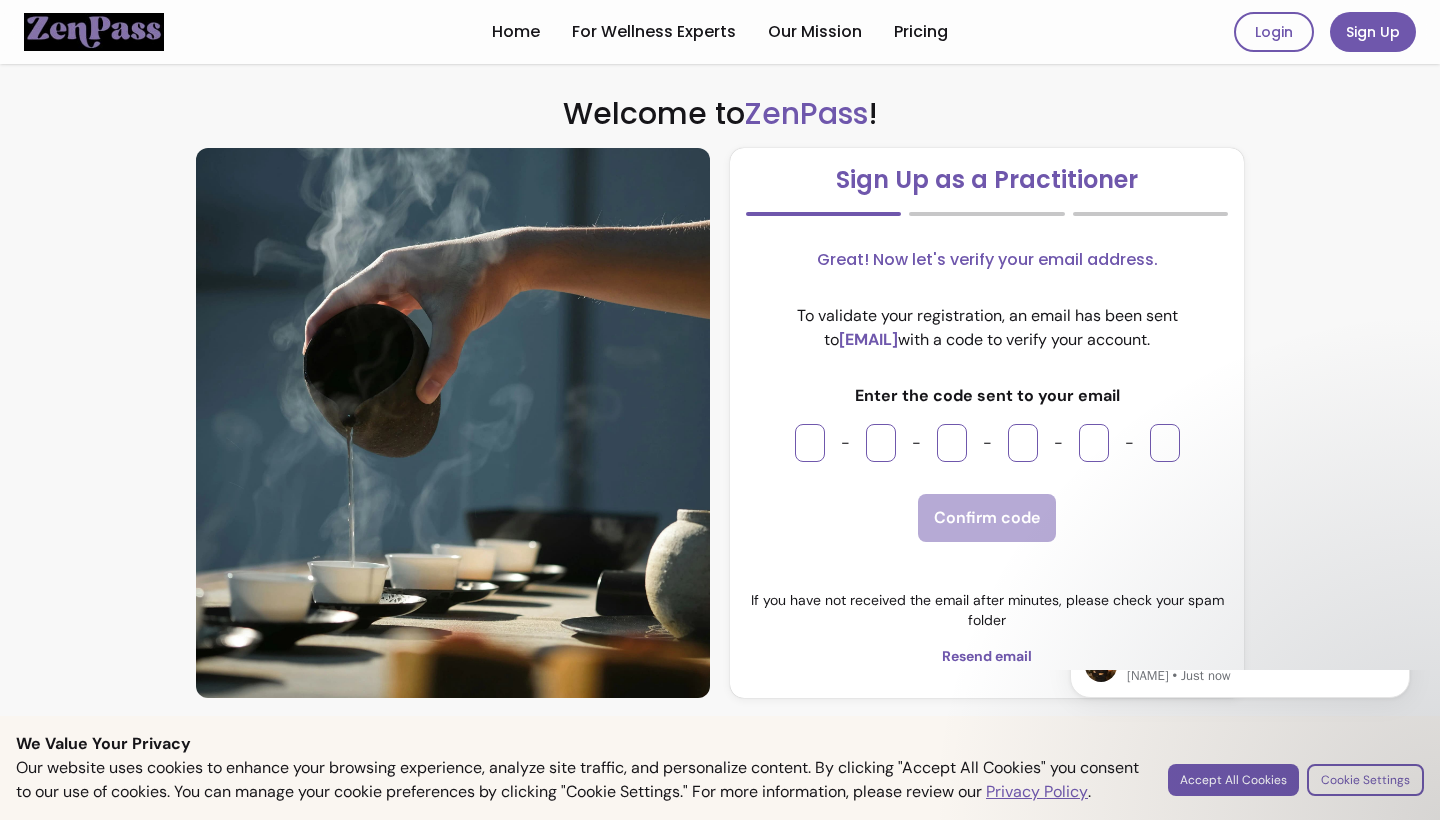click on "Great! Now let's verify your email address. To validate your registration, an email has been sent to  lovehanningtonart@gmail.com  with a code to verify your account. Enter the code sent to your email - - - - - Confirm code If you have not received the email after minutes, please check your spam folder Resend email" at bounding box center (987, 457) 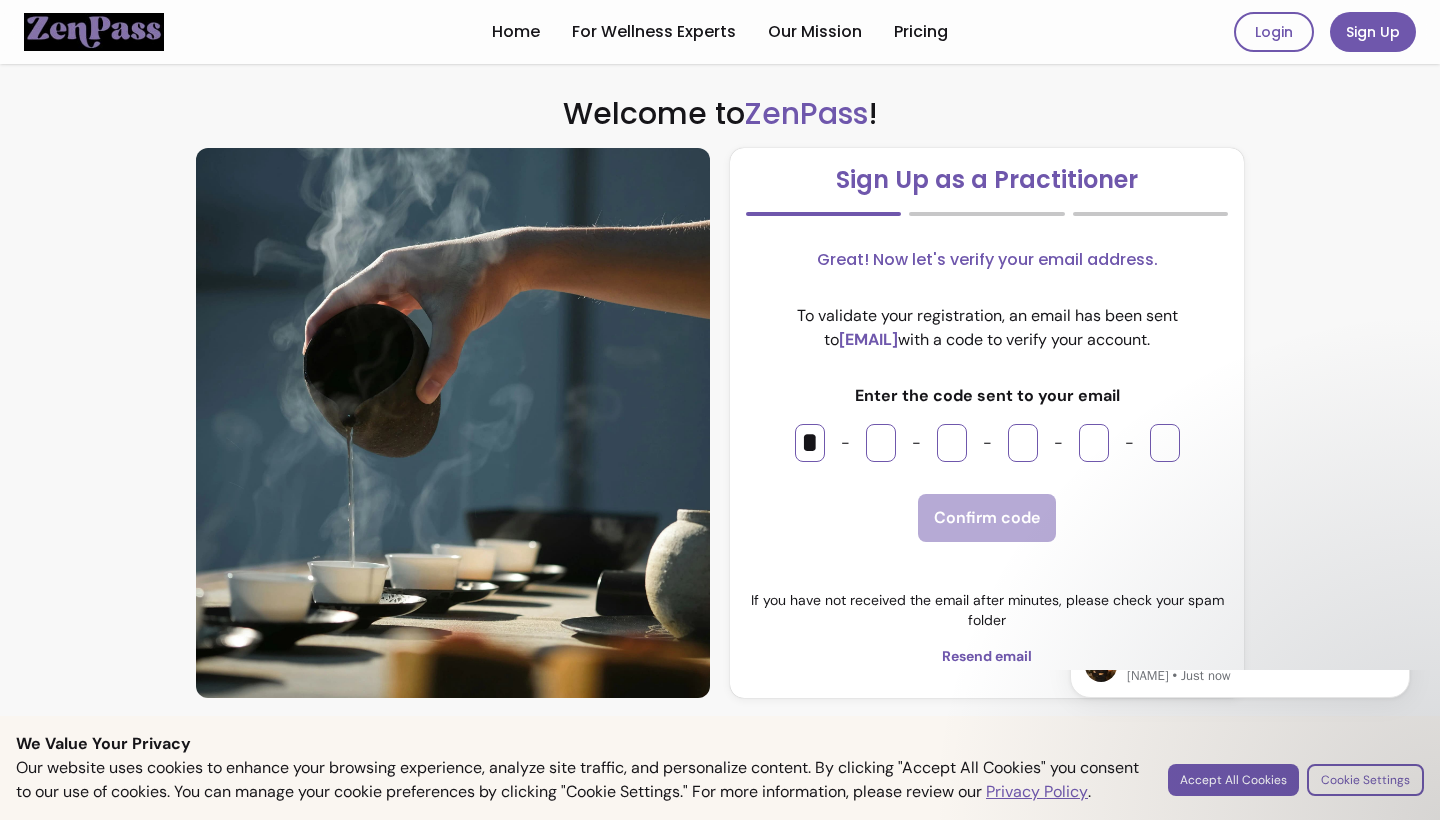 type on "*" 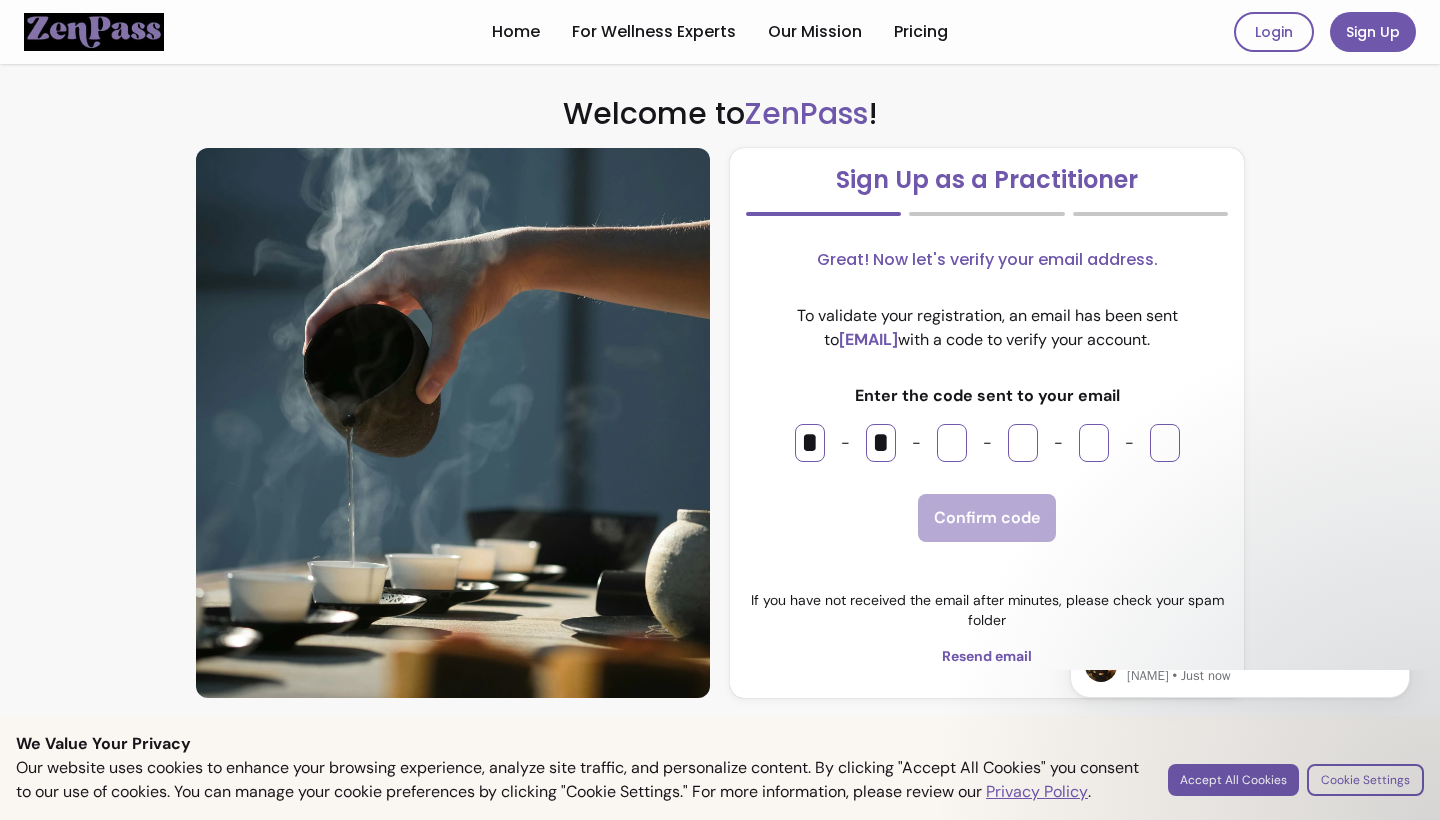 type on "*" 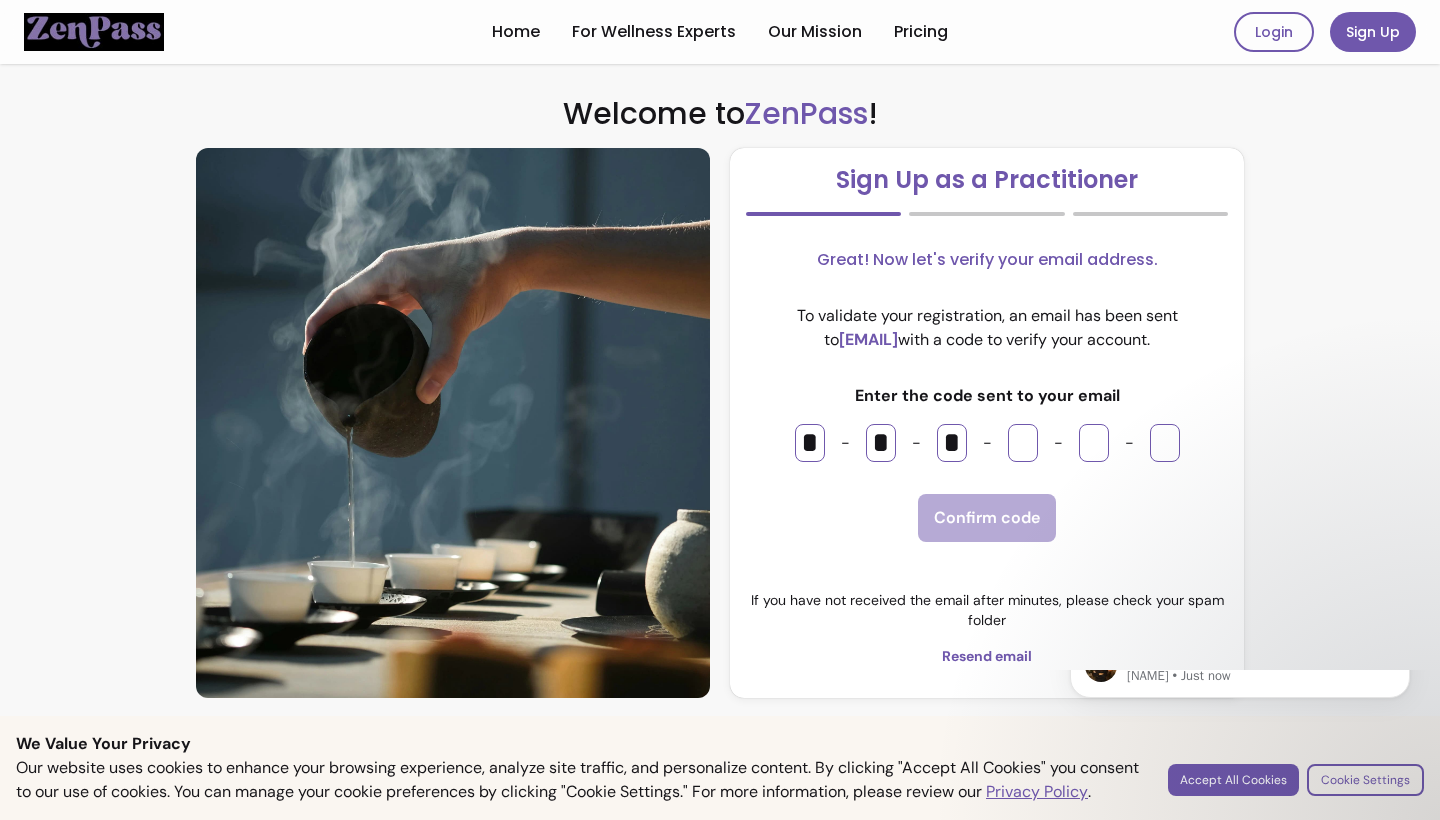 type on "*" 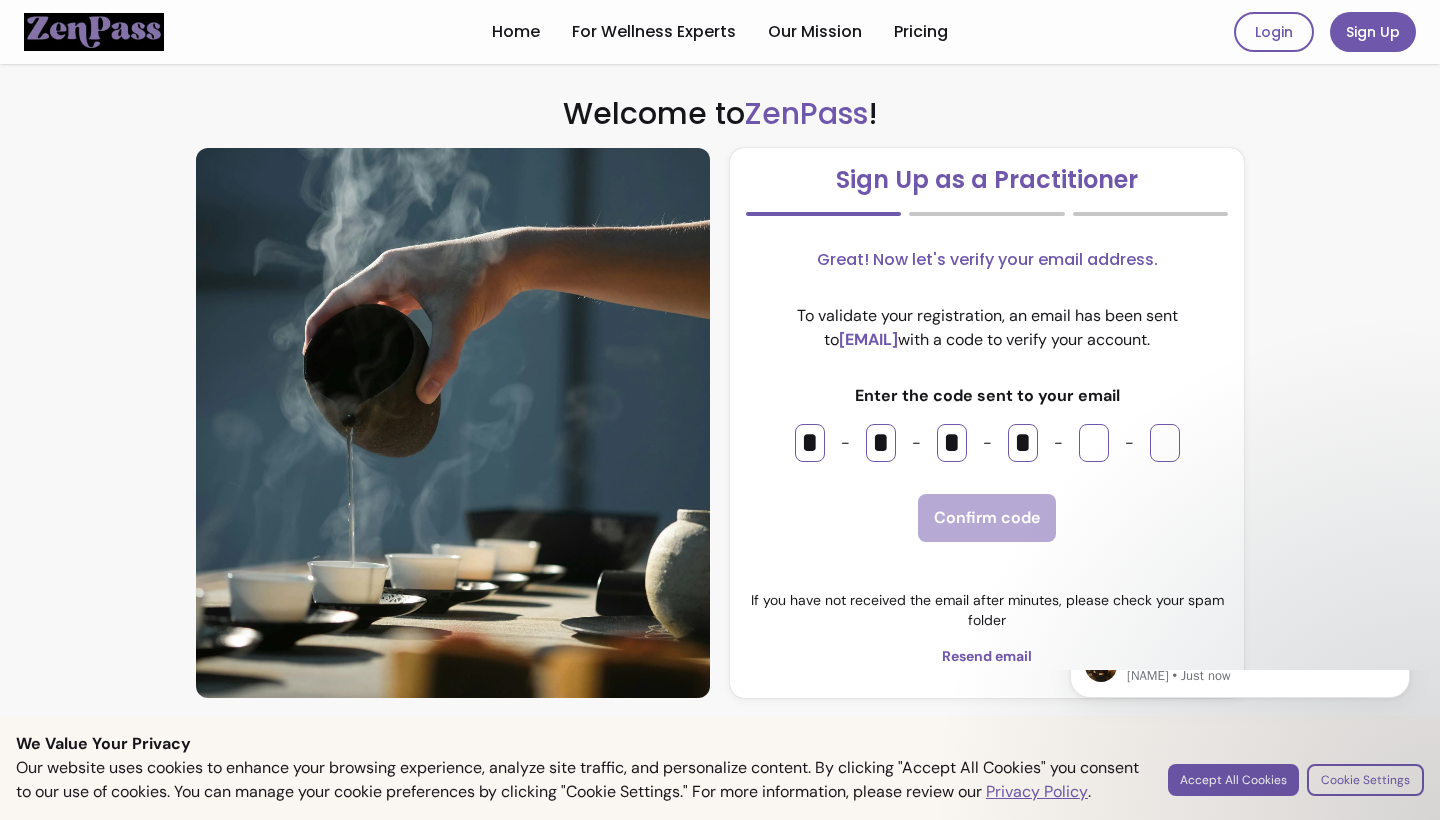 type on "*" 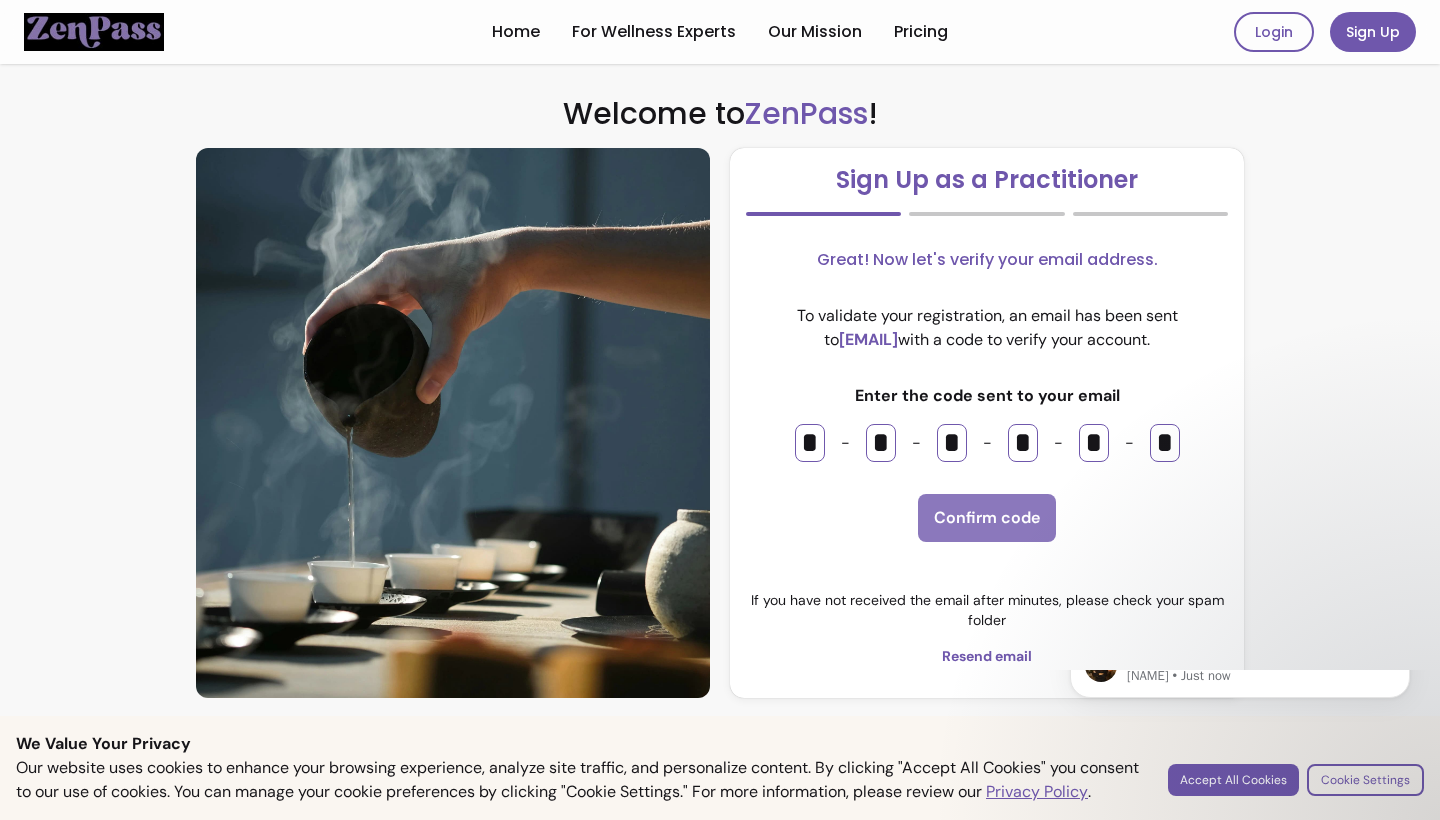 type on "*" 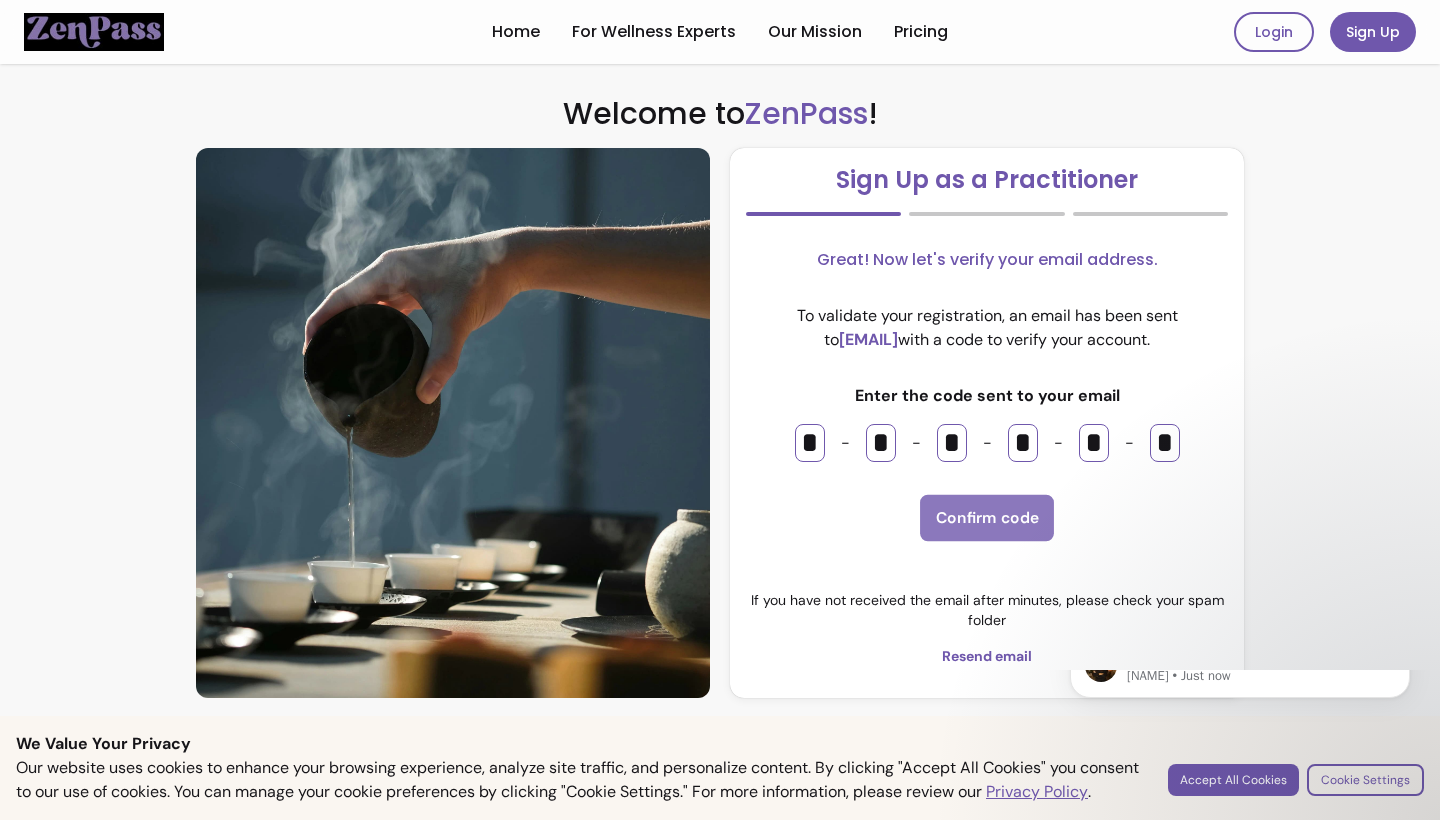 click on "Confirm code" at bounding box center (987, 518) 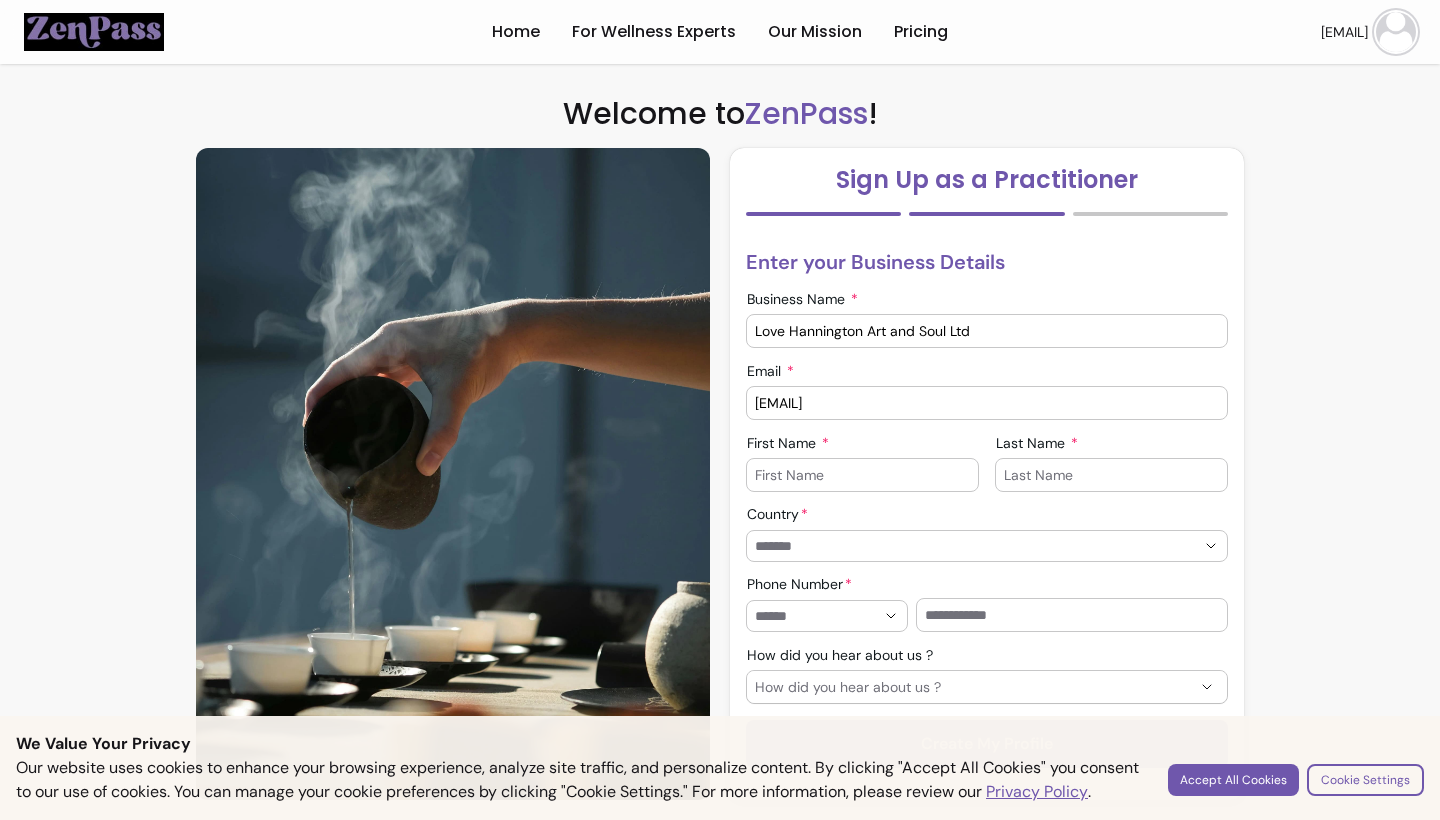 type on "Love Hannington Art and Soul Ltd" 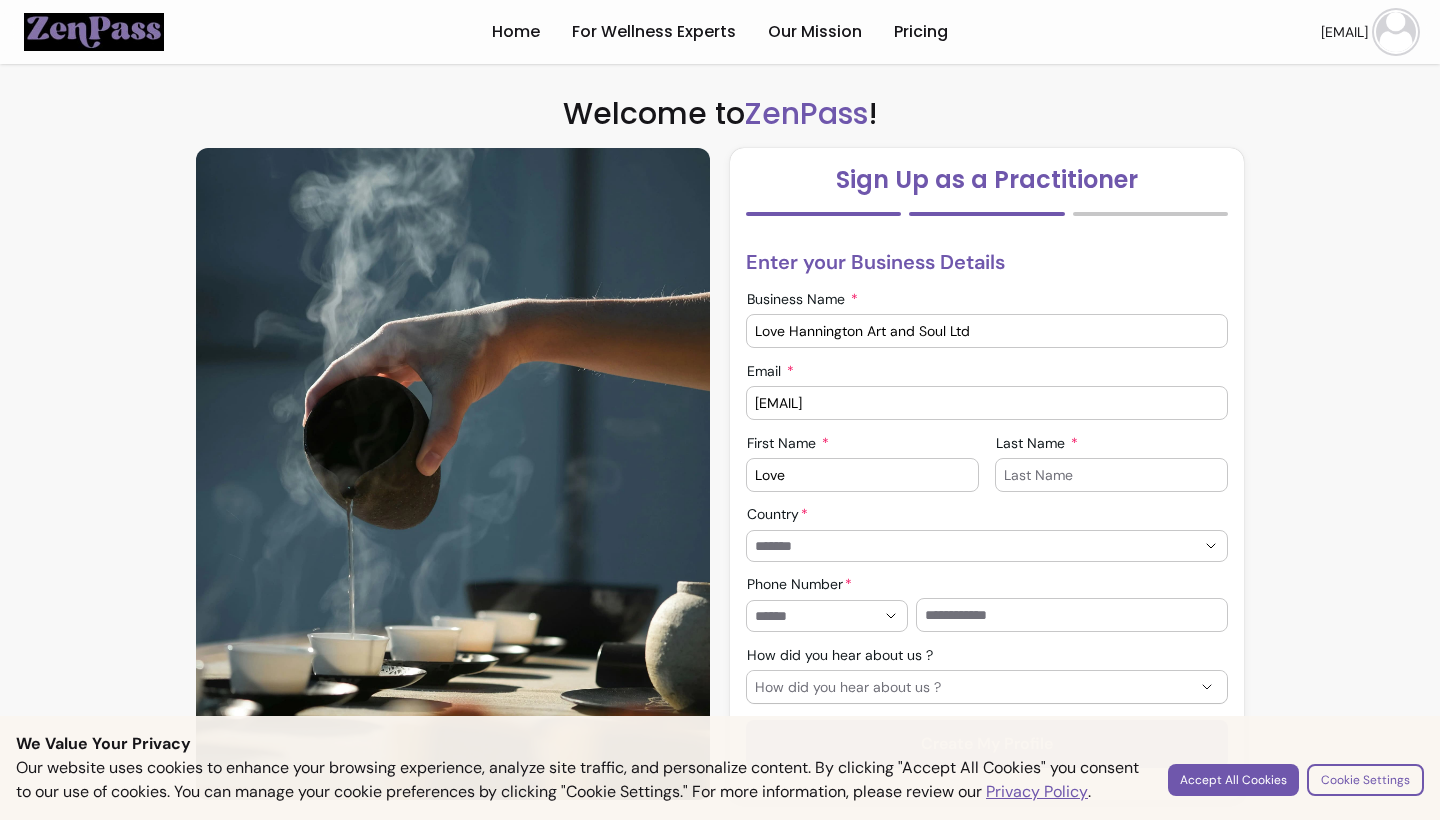 type on "Love" 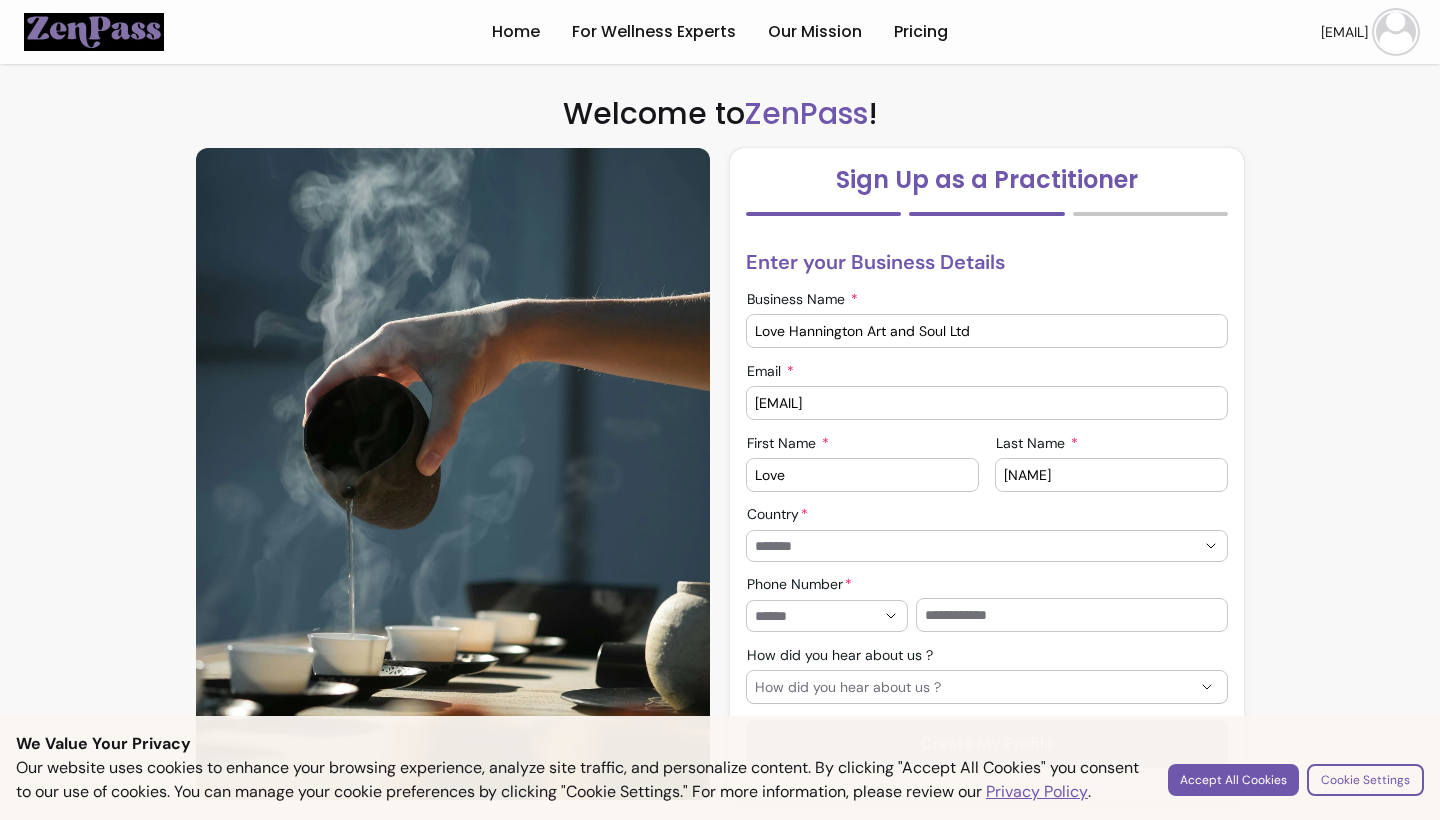type on "Hannington" 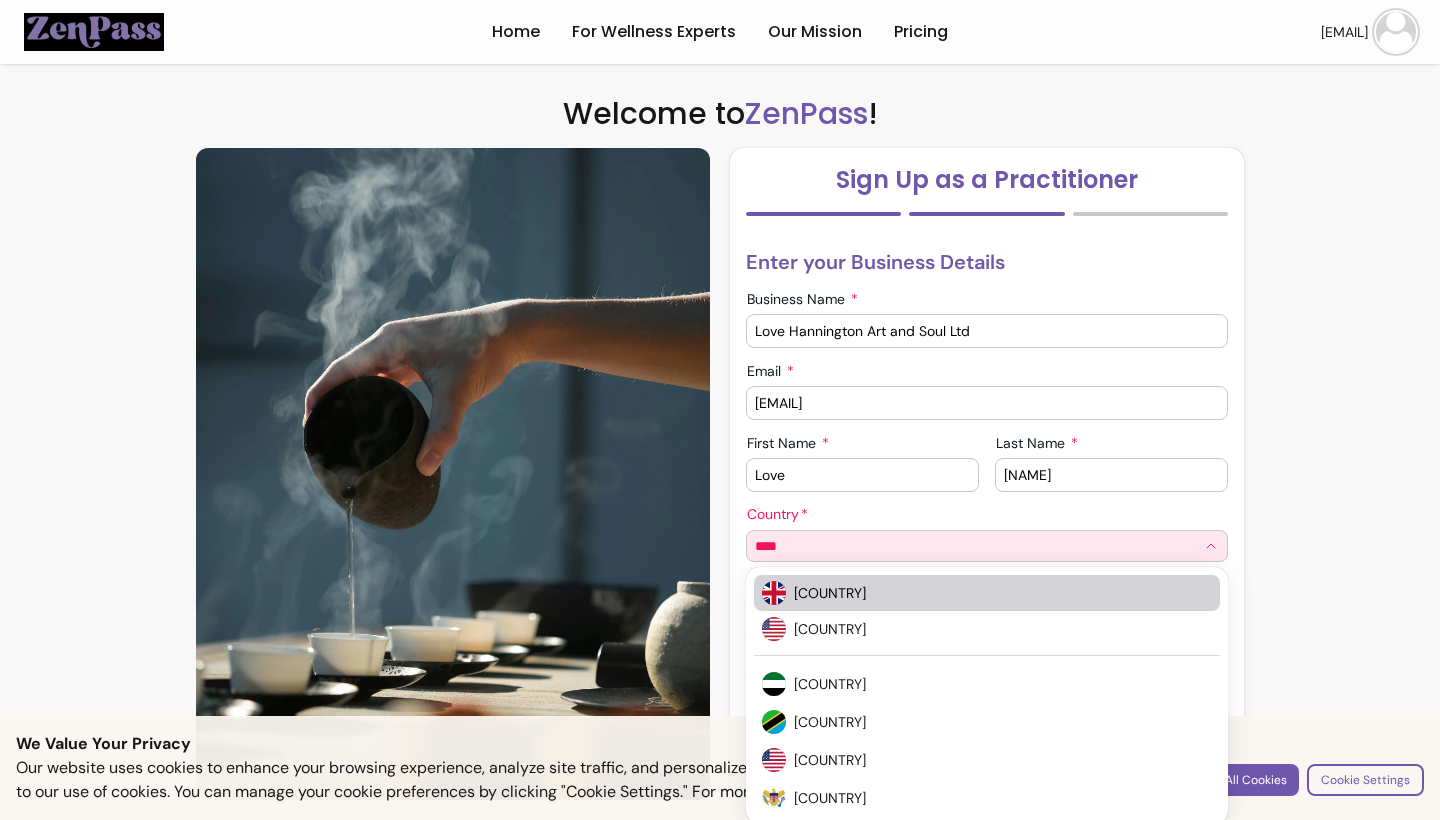 click on "United Kingdom of Great Britain and Northern Ireland" at bounding box center (993, 593) 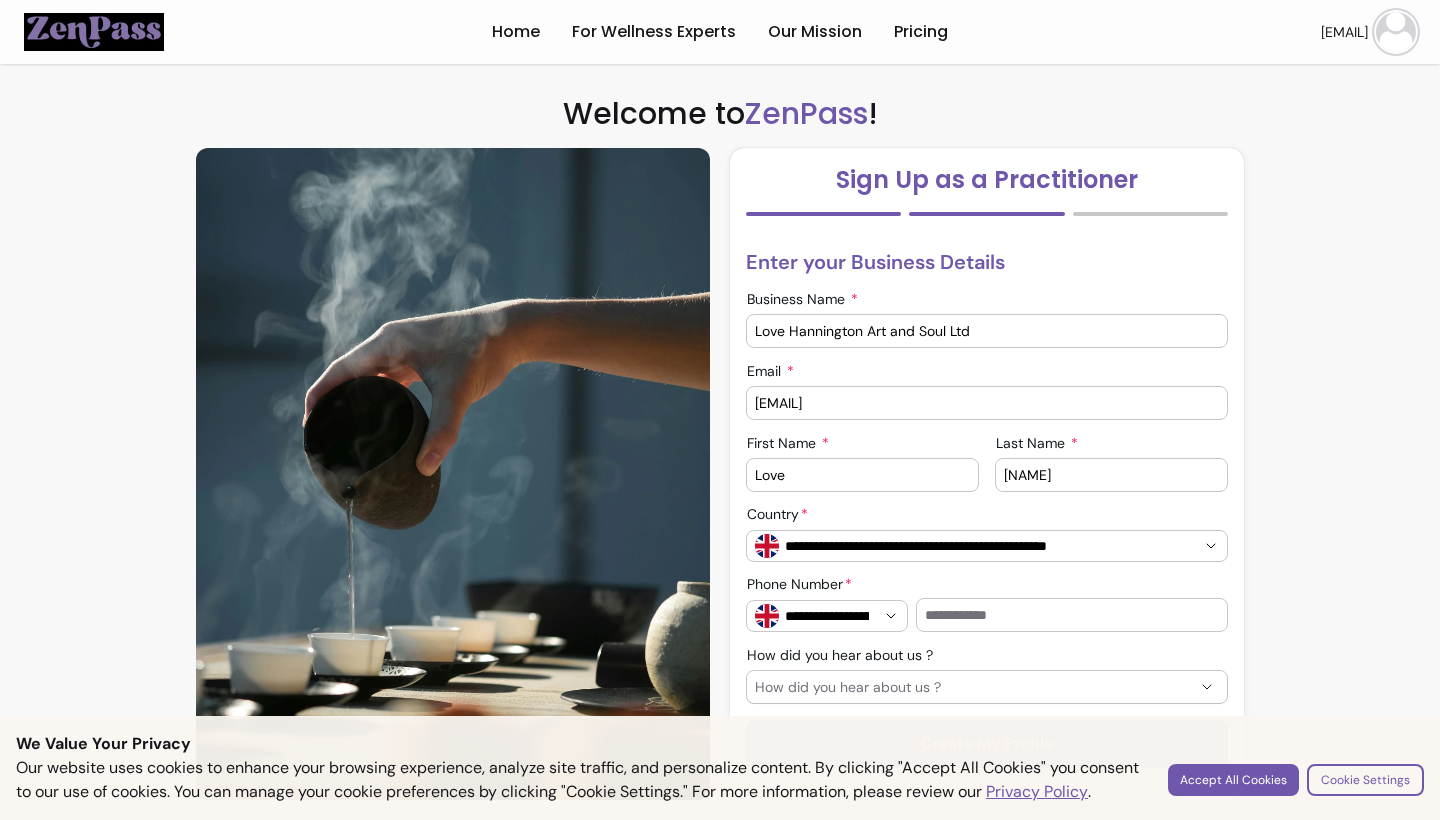click at bounding box center (1072, 615) 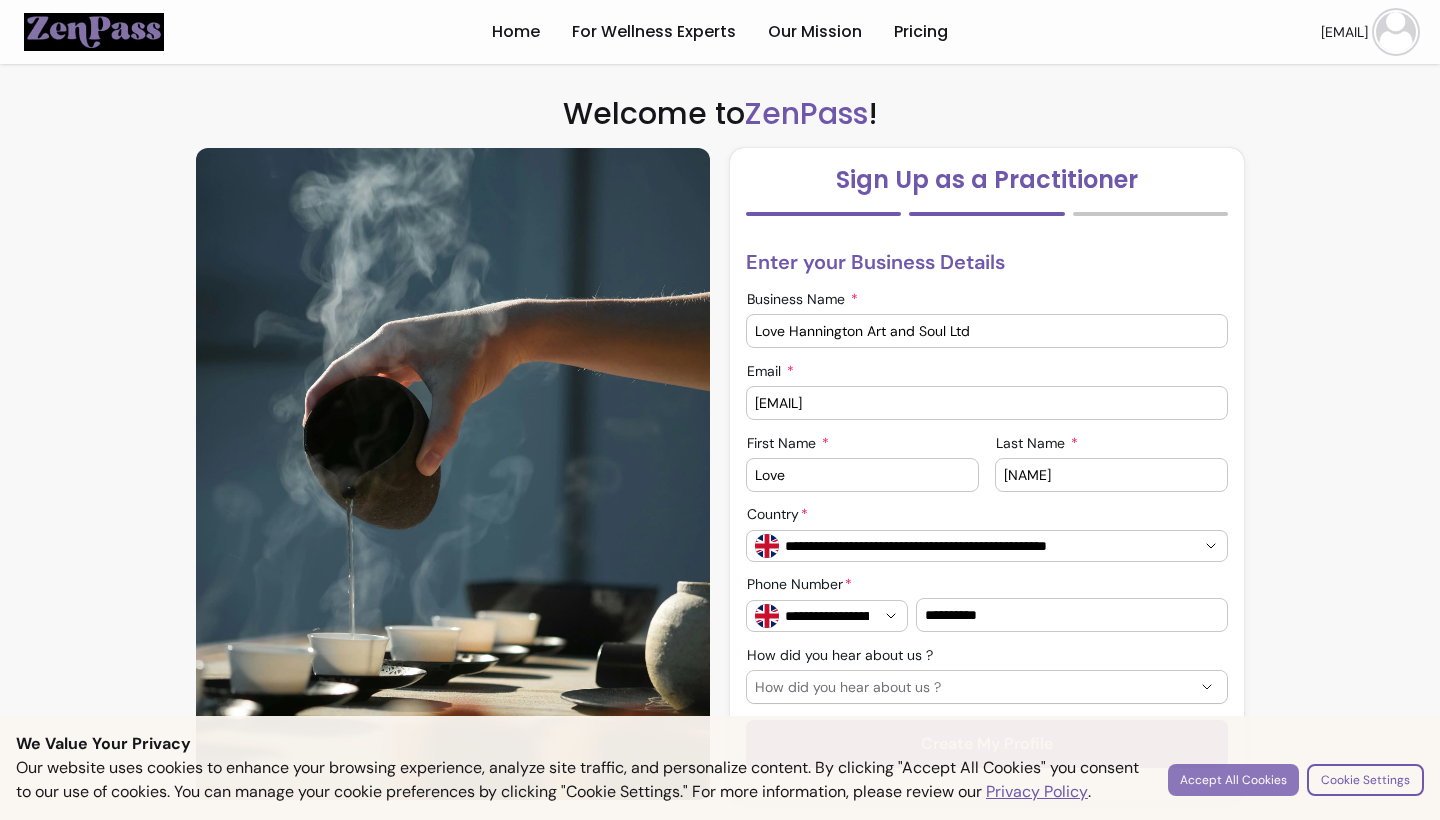 type on "**********" 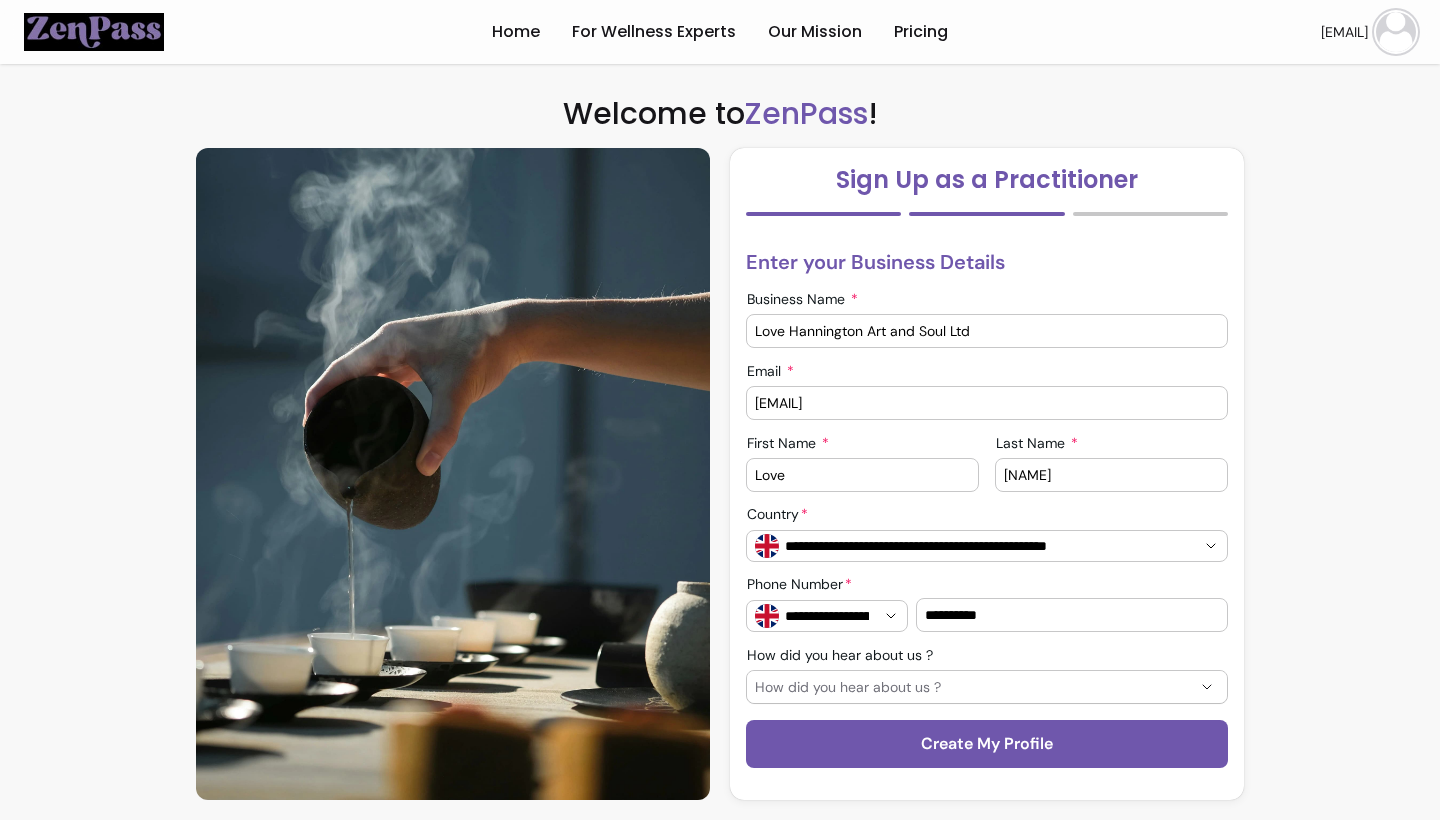 click on "How did you hear about us ?" at bounding box center [975, 687] 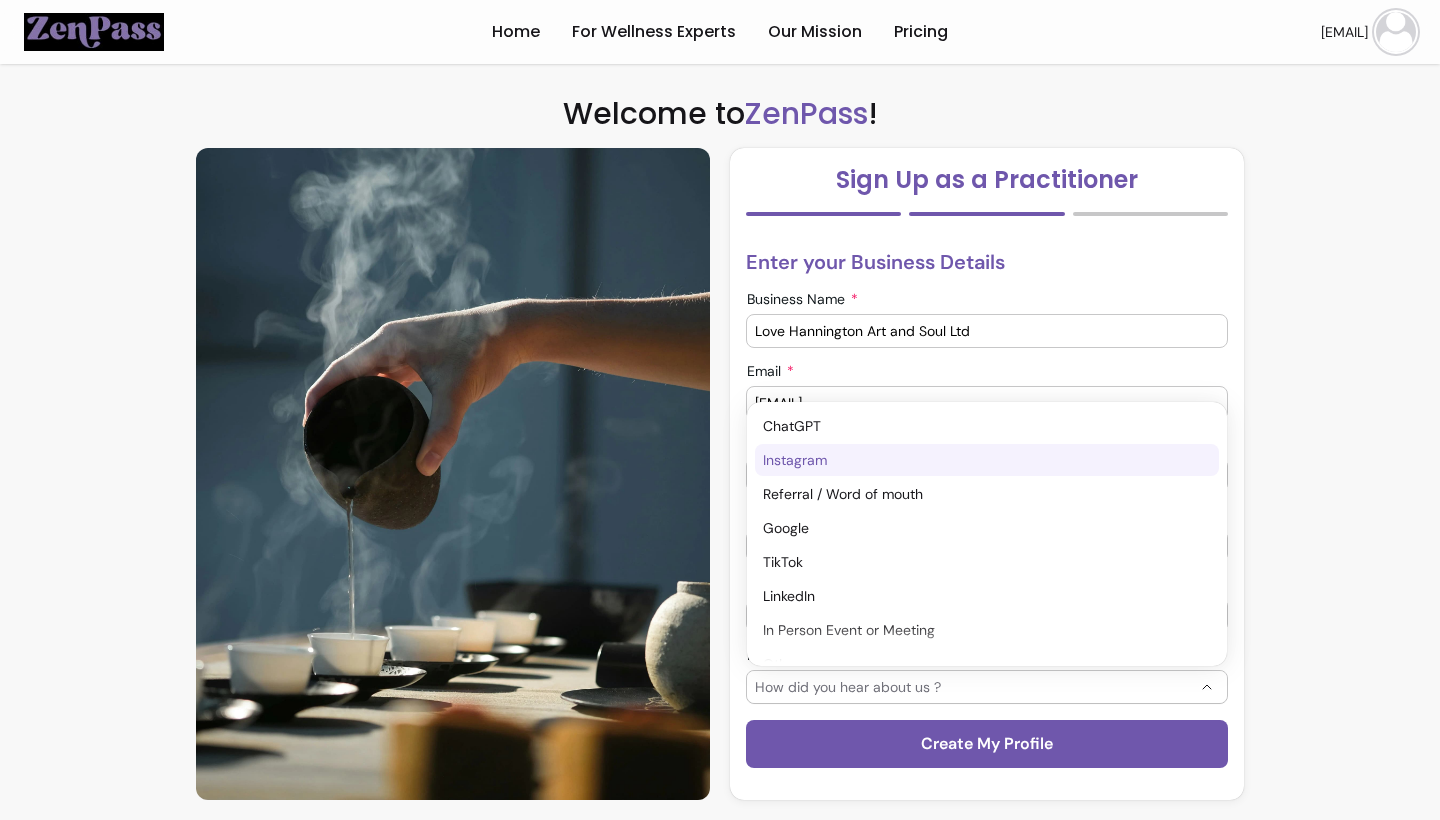 click on "Instagram" at bounding box center [977, 460] 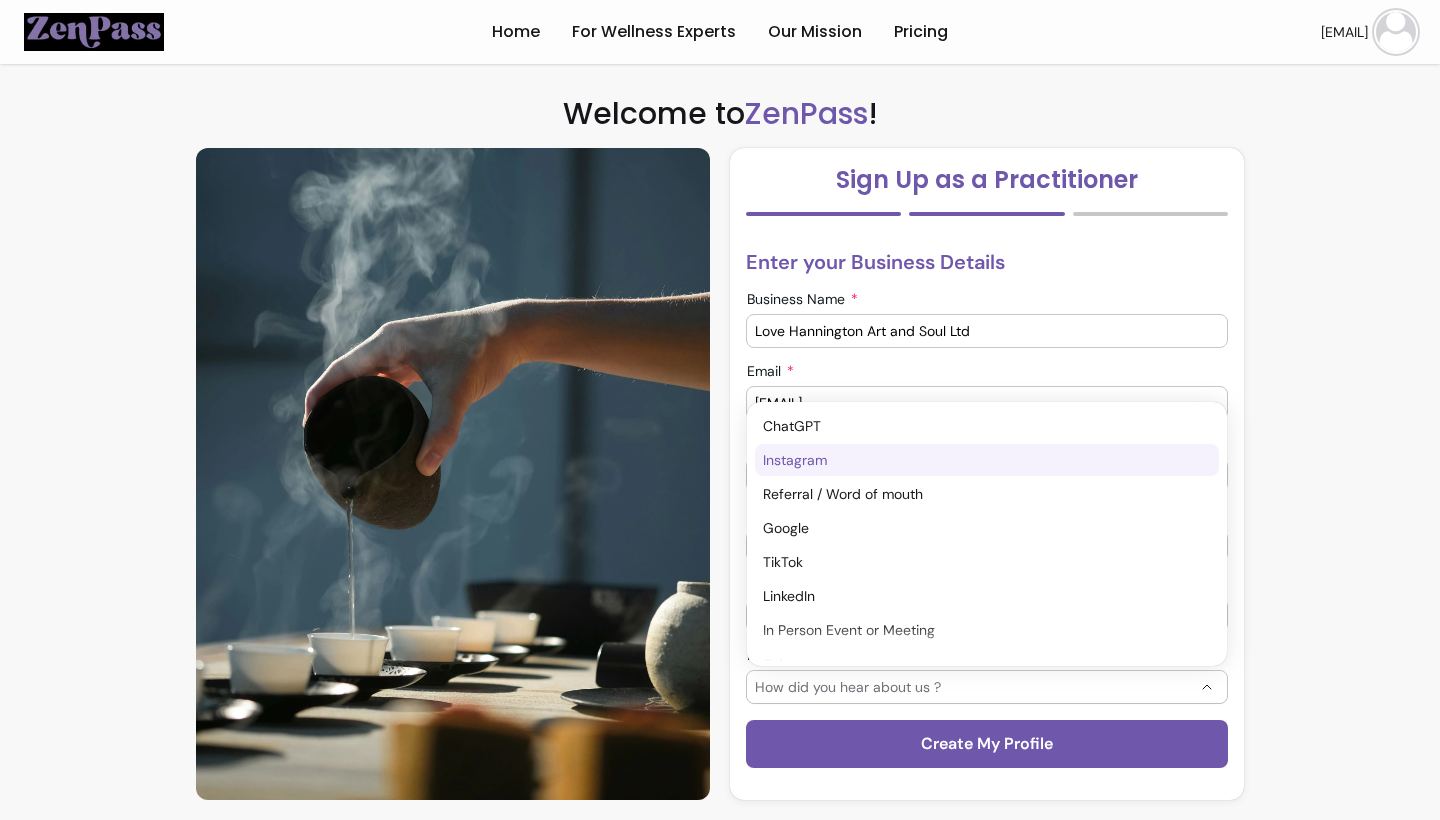 select on "*********" 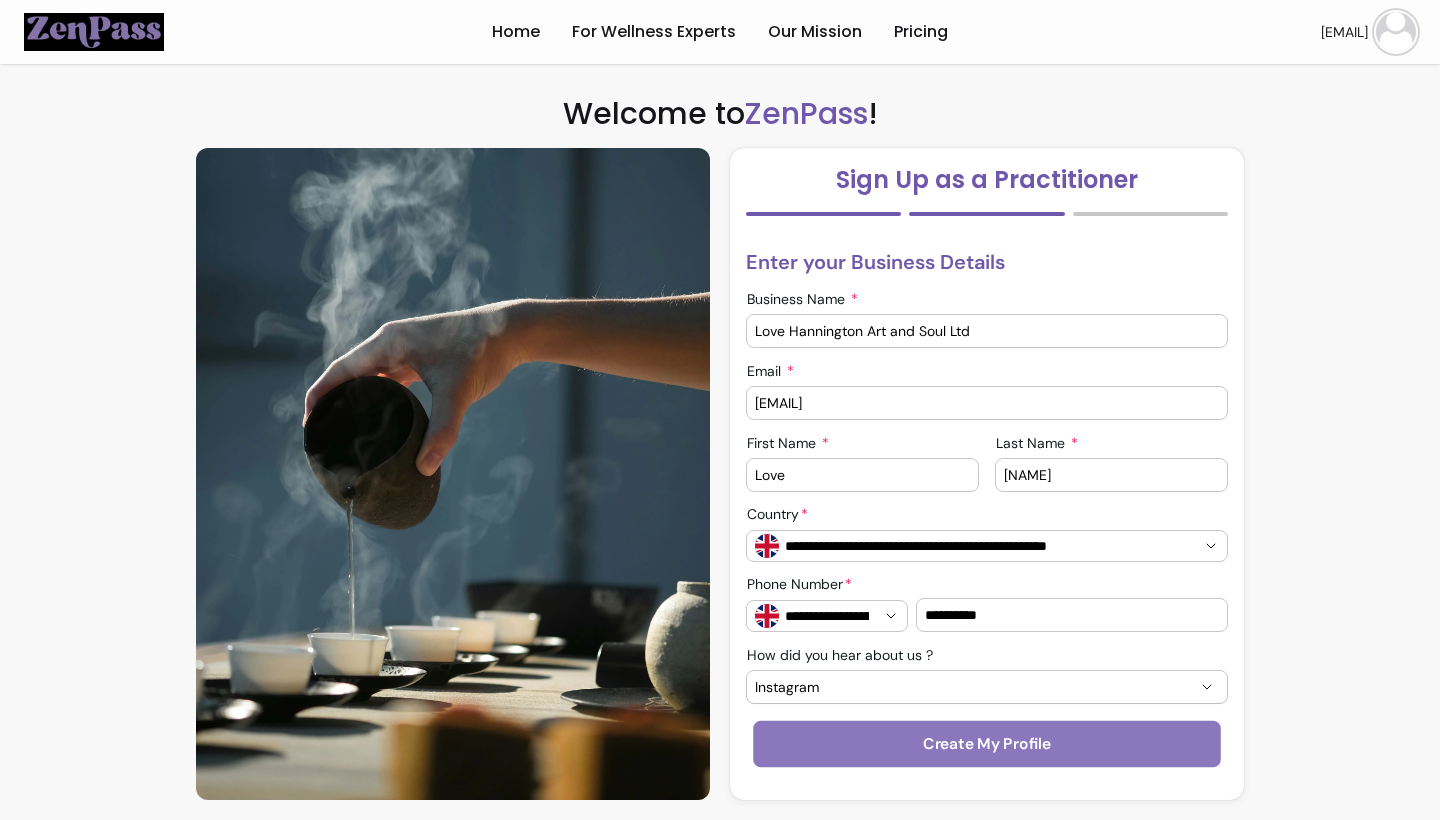 click on "Create My Profile" at bounding box center (987, 744) 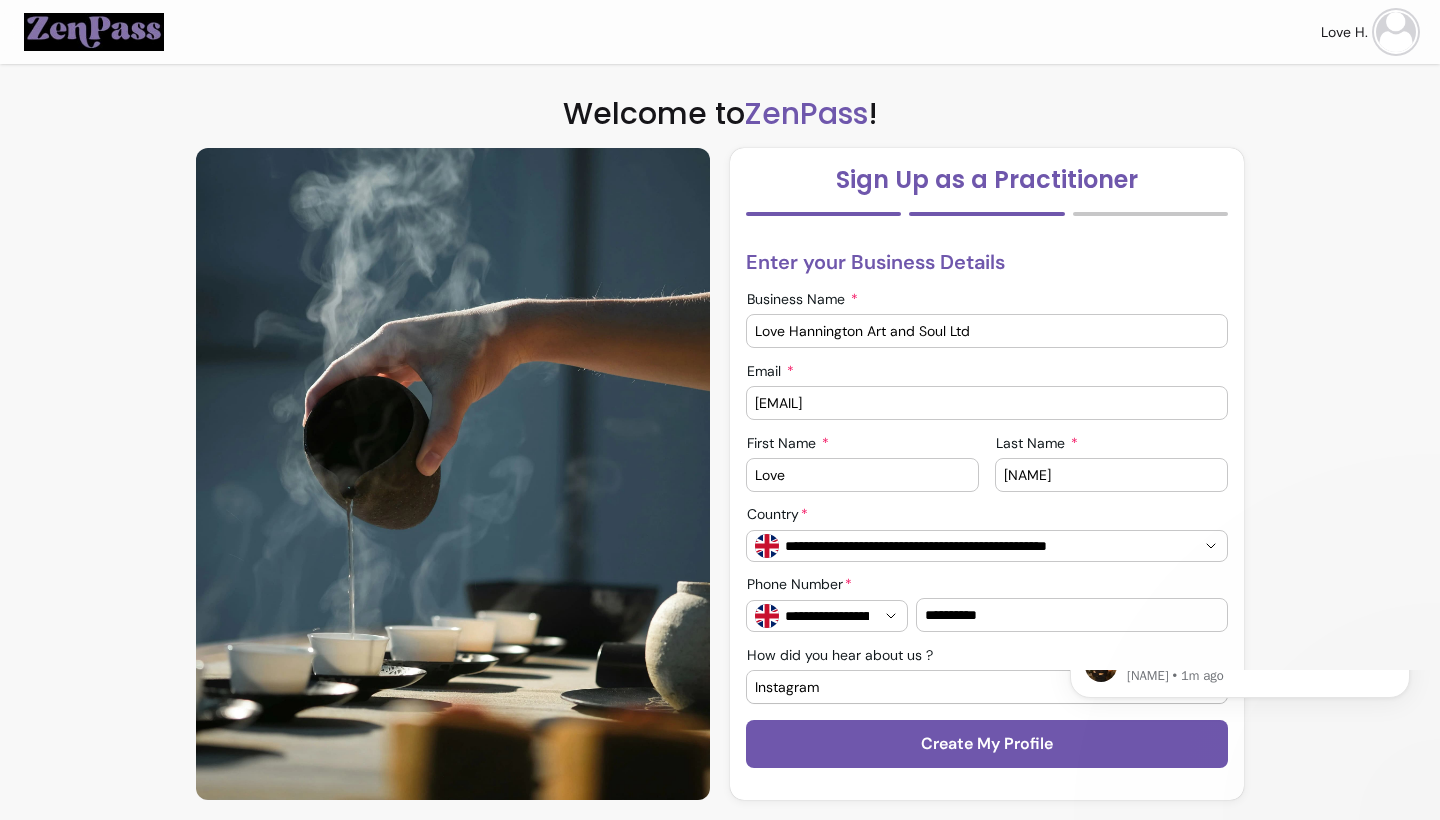 scroll, scrollTop: 0, scrollLeft: 0, axis: both 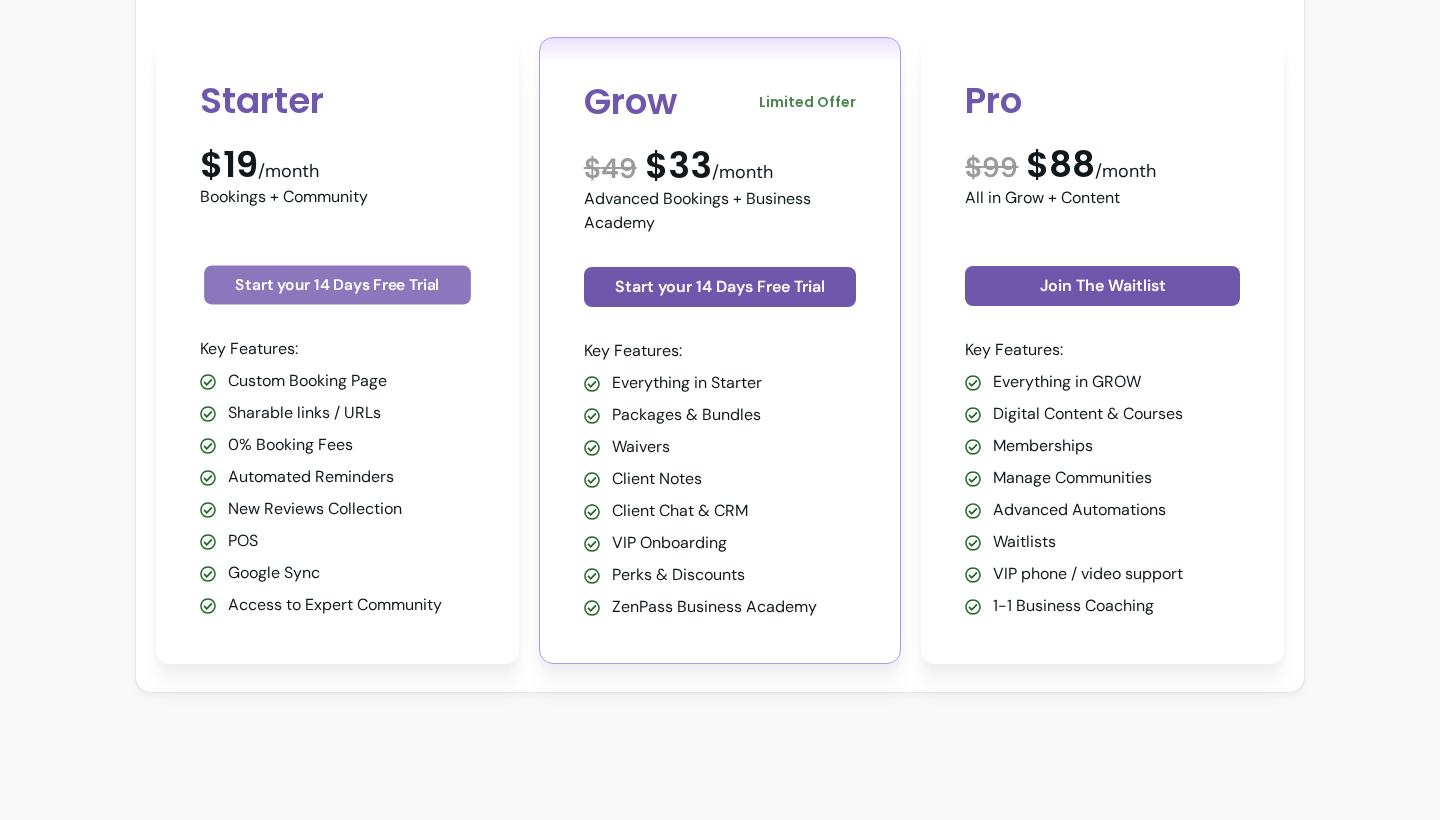click on "Start your 14 Days Free Trial" at bounding box center [337, 285] 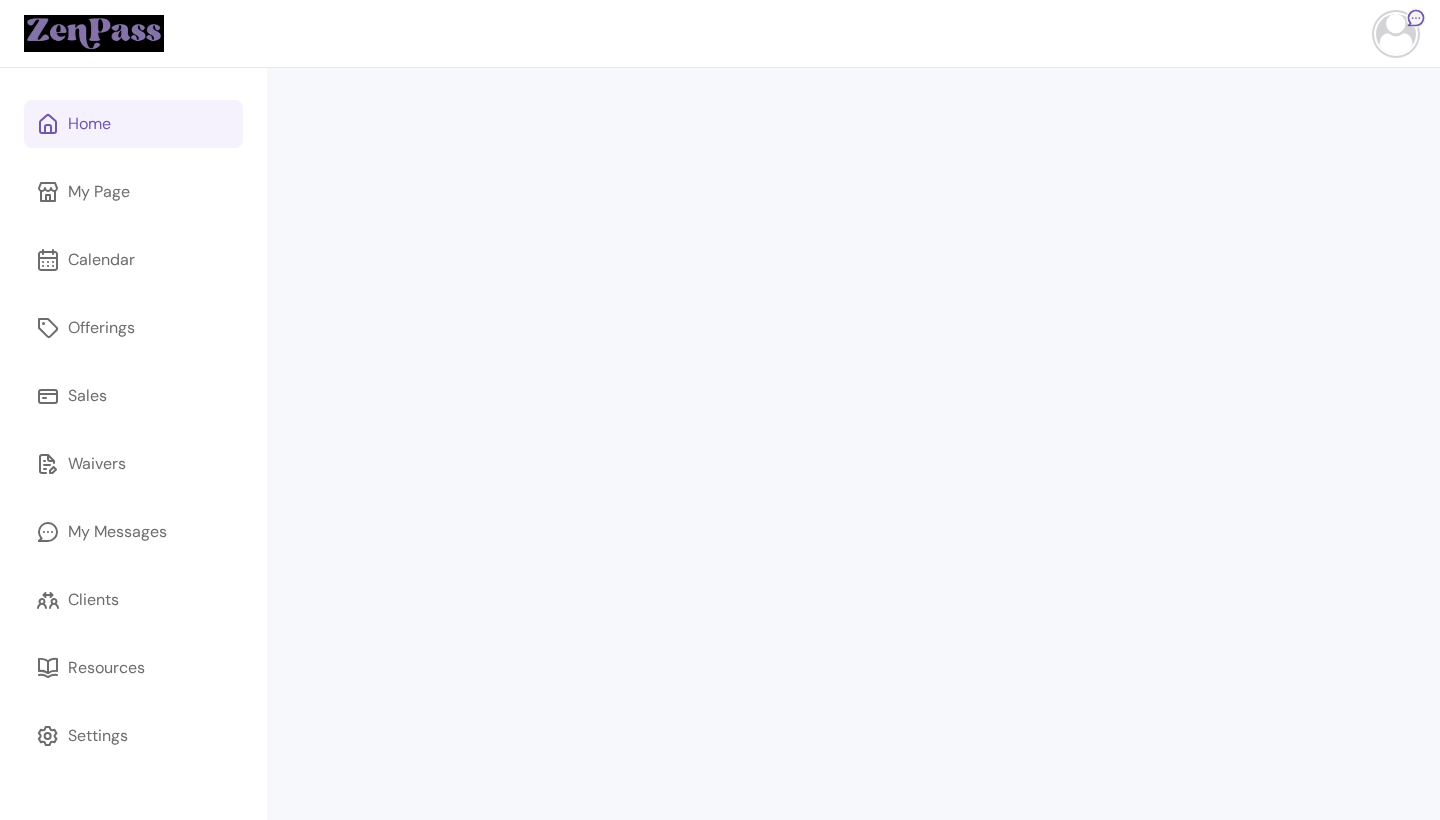 scroll, scrollTop: 0, scrollLeft: 0, axis: both 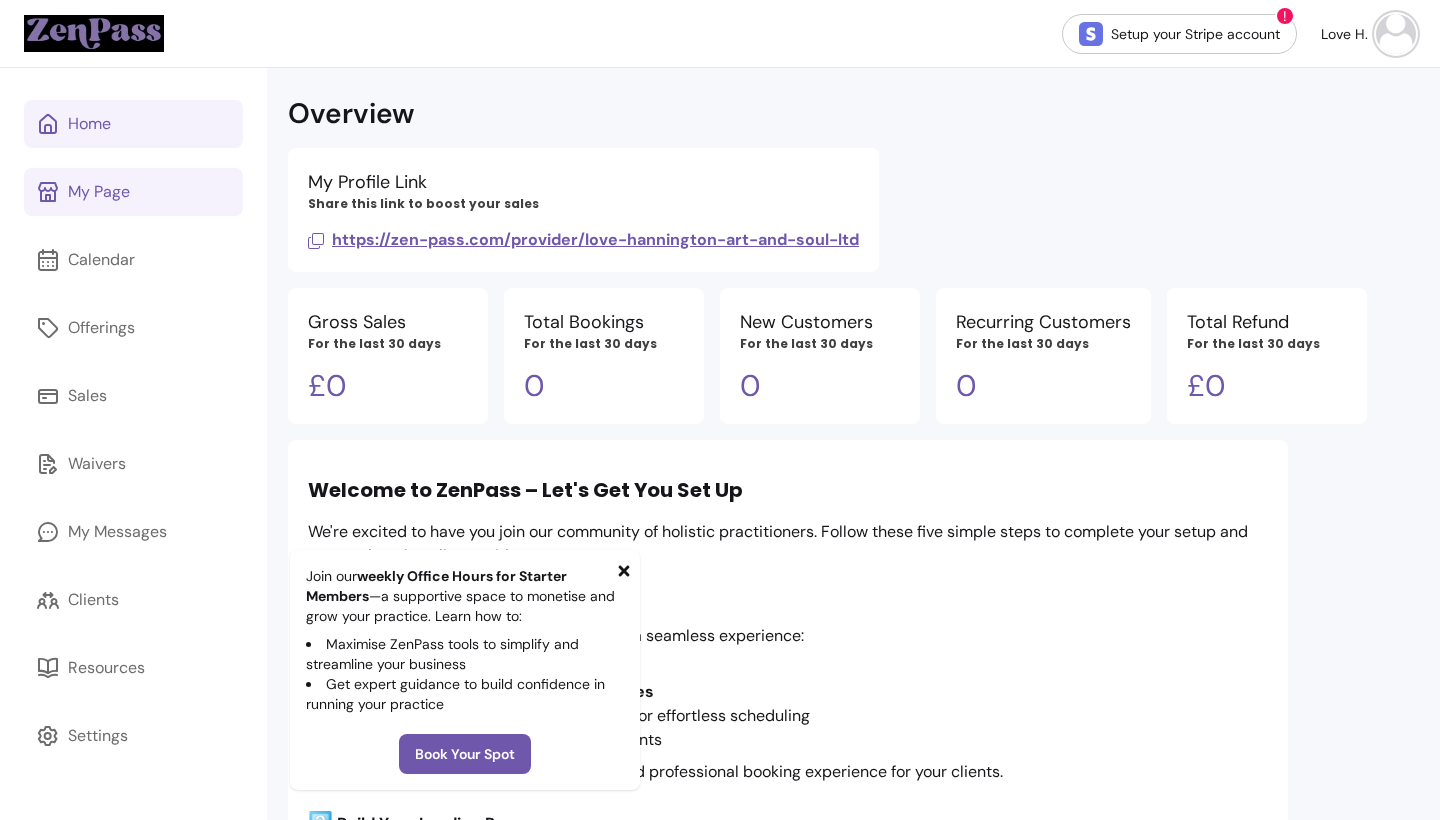 click on "My Page" at bounding box center [99, 192] 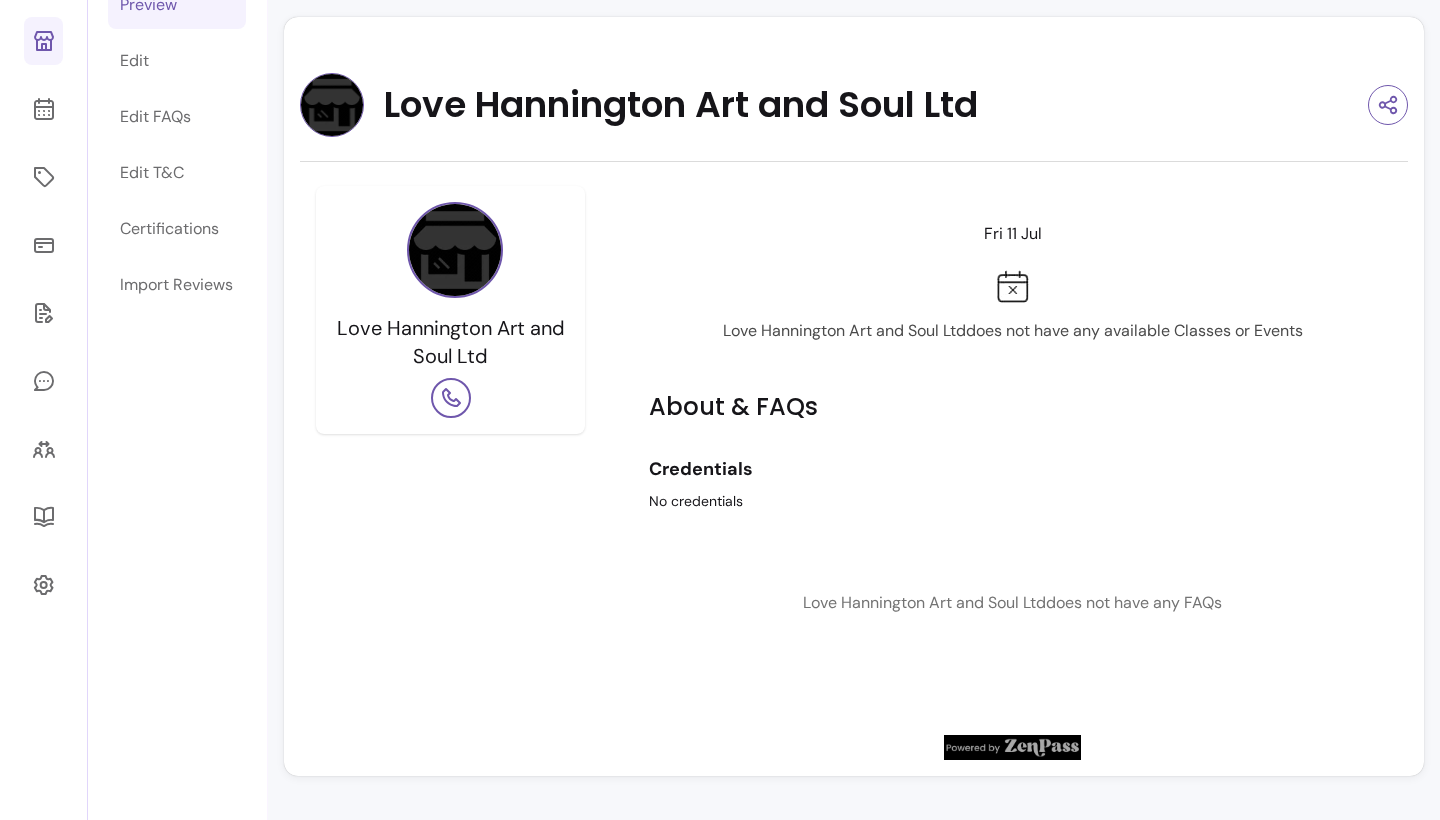 scroll, scrollTop: 151, scrollLeft: 0, axis: vertical 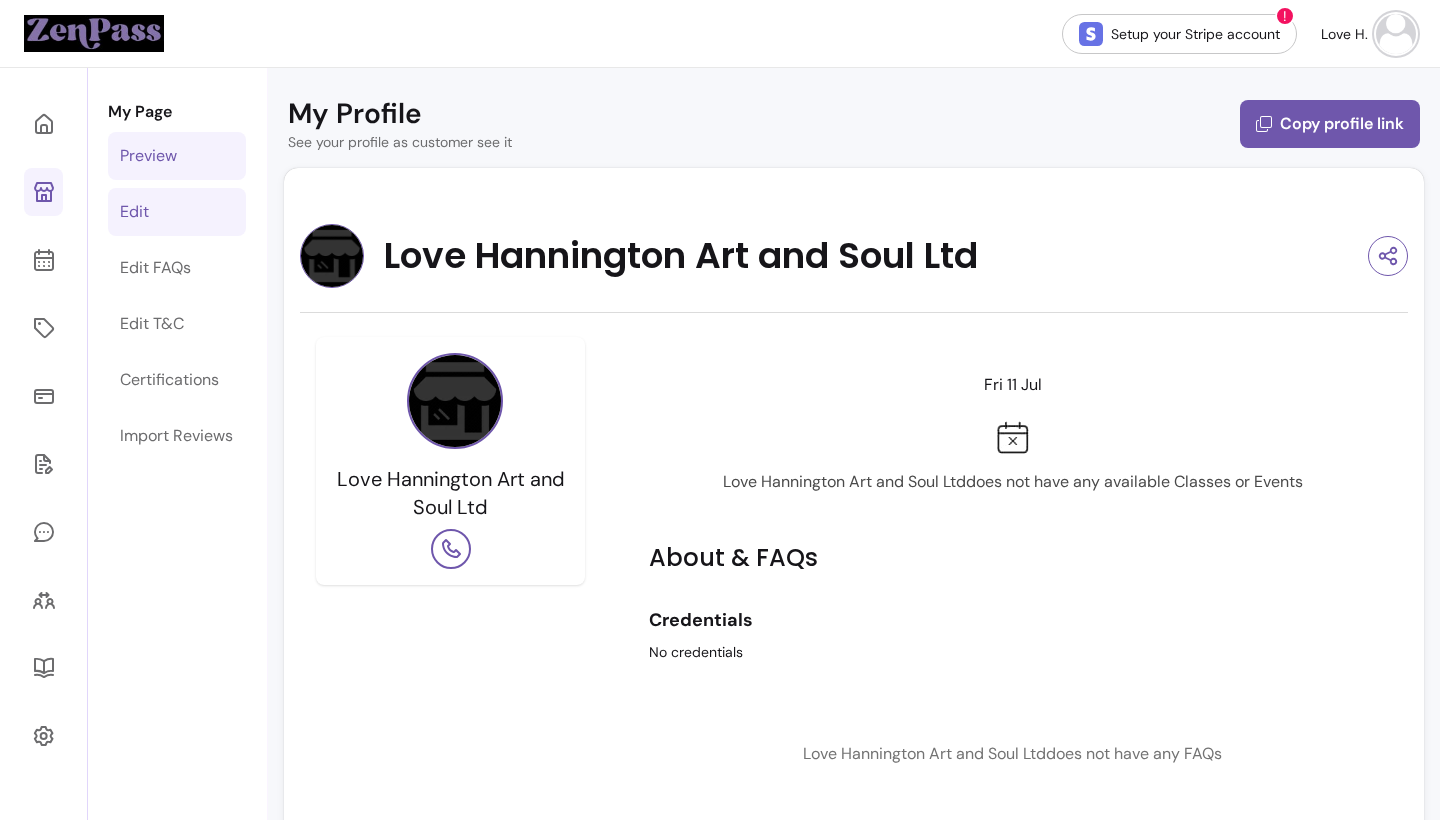 click on "Edit" at bounding box center (134, 212) 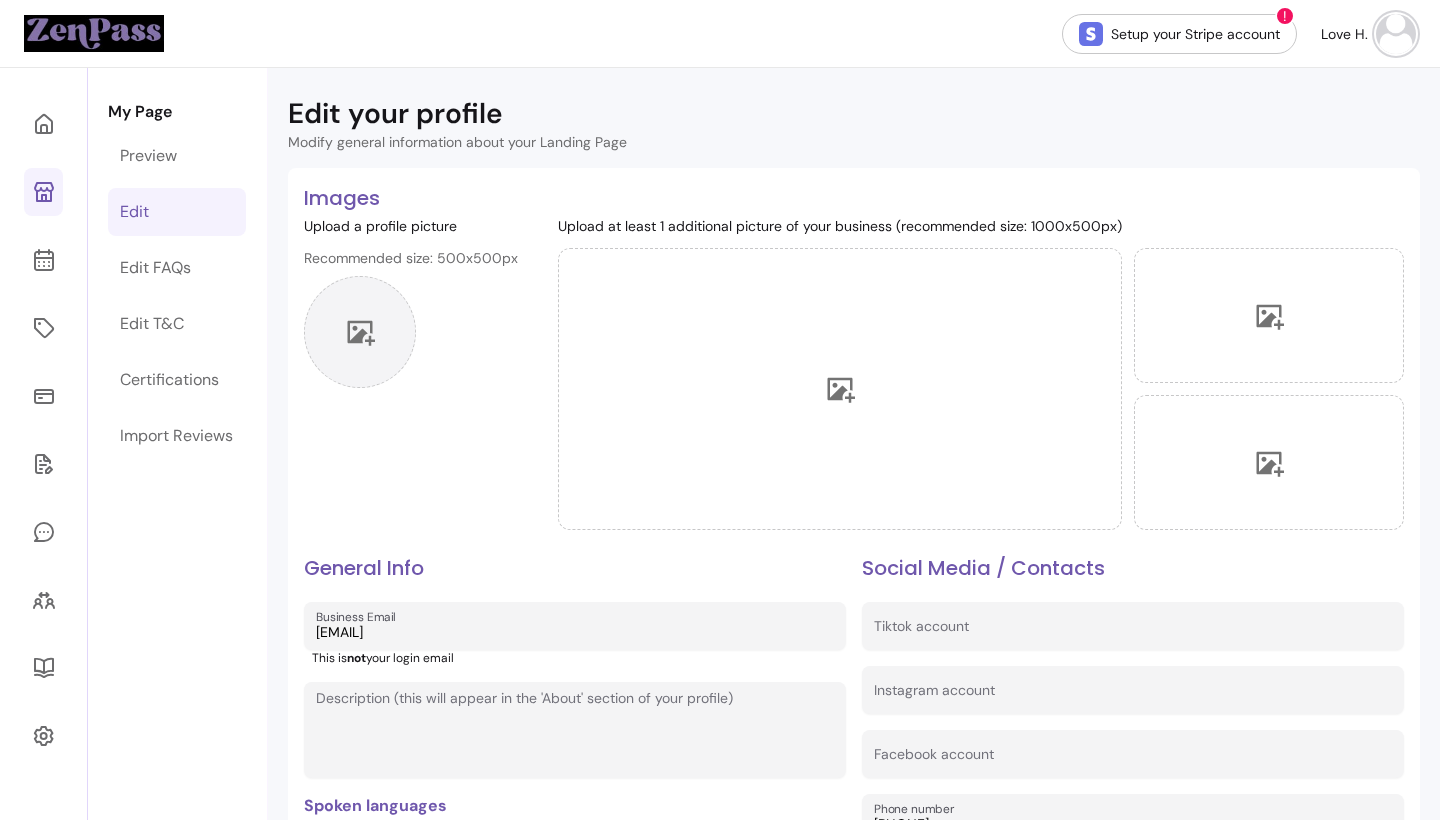 click 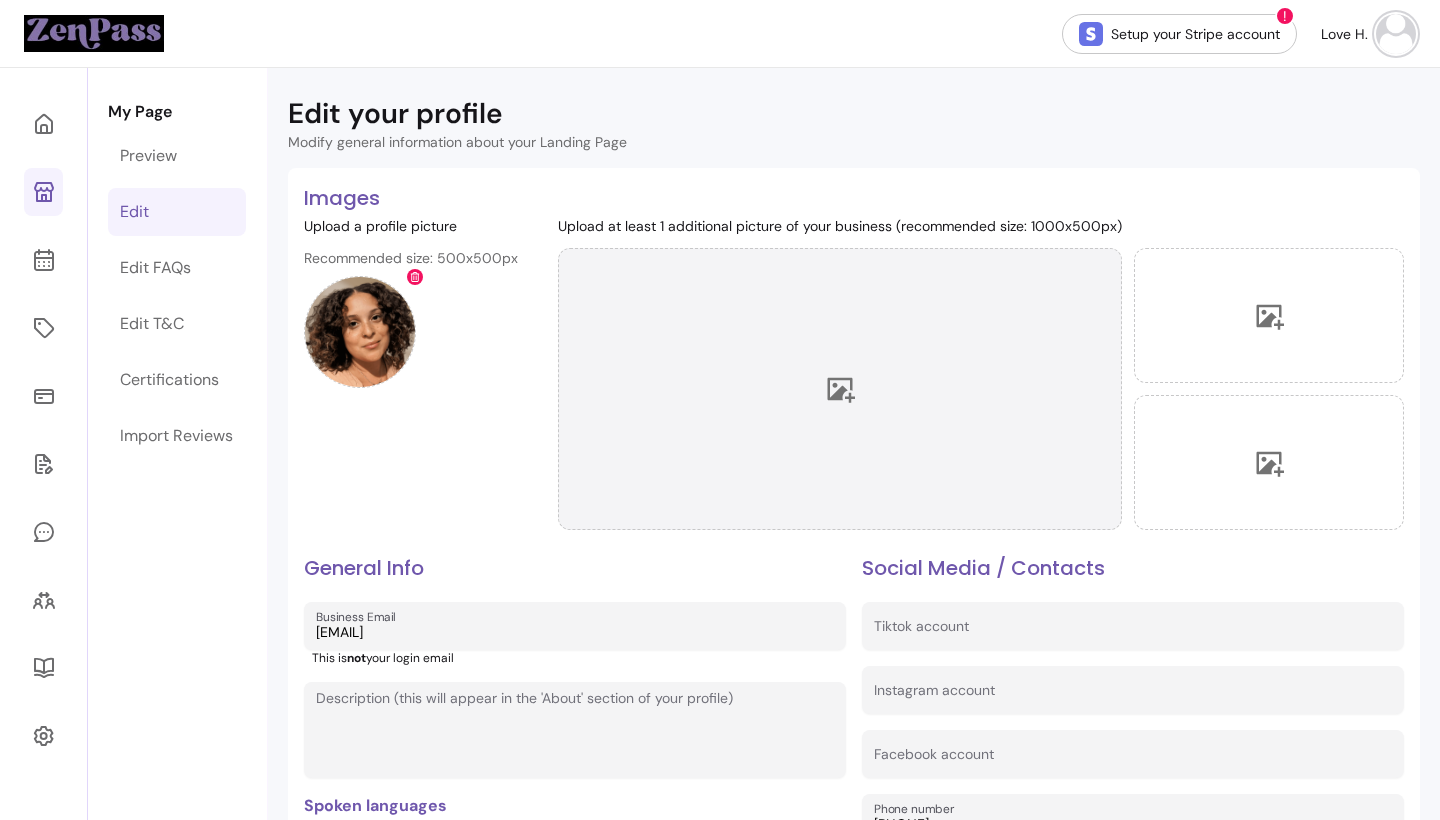 click at bounding box center [840, 389] 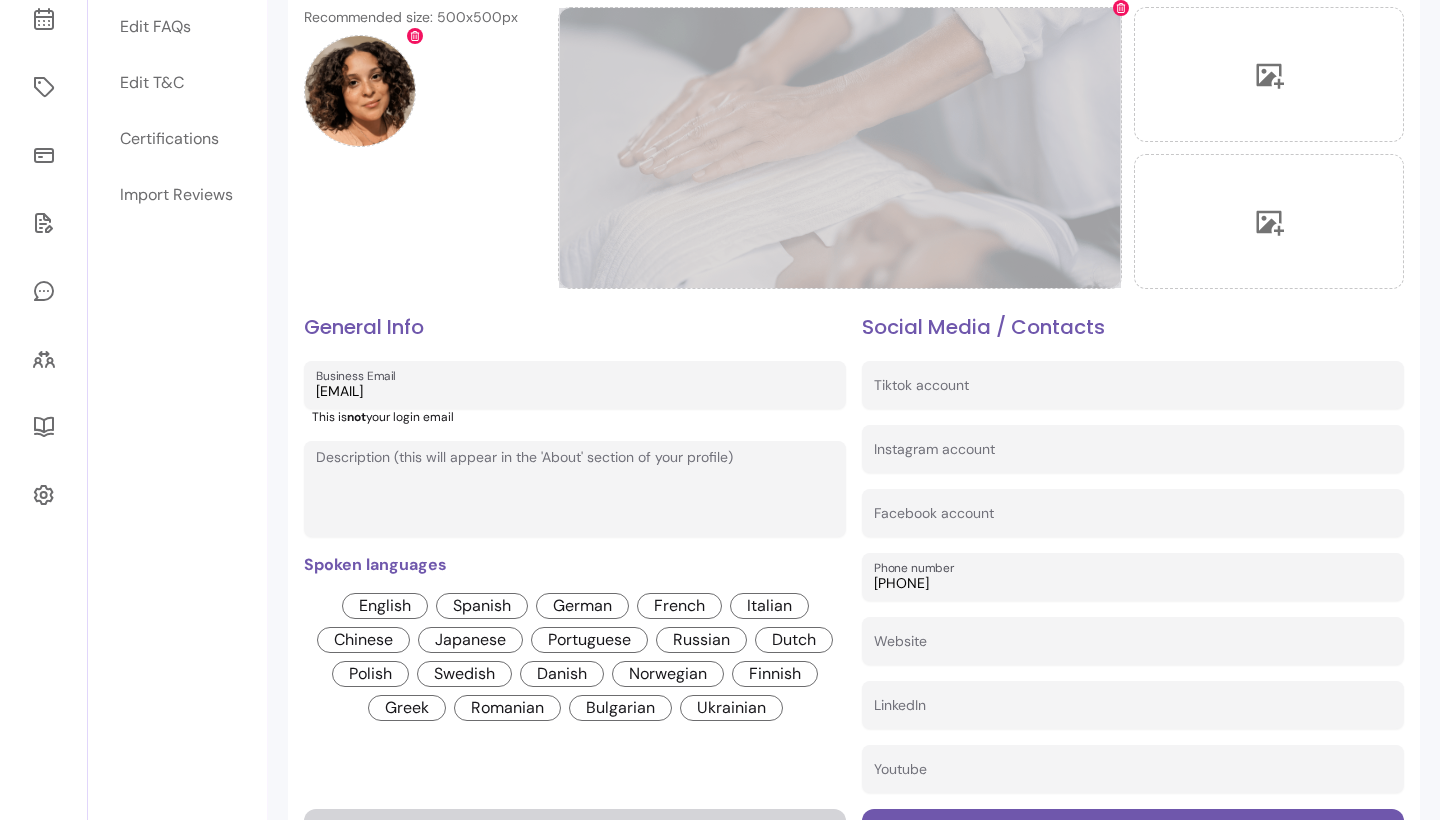 scroll, scrollTop: 245, scrollLeft: 0, axis: vertical 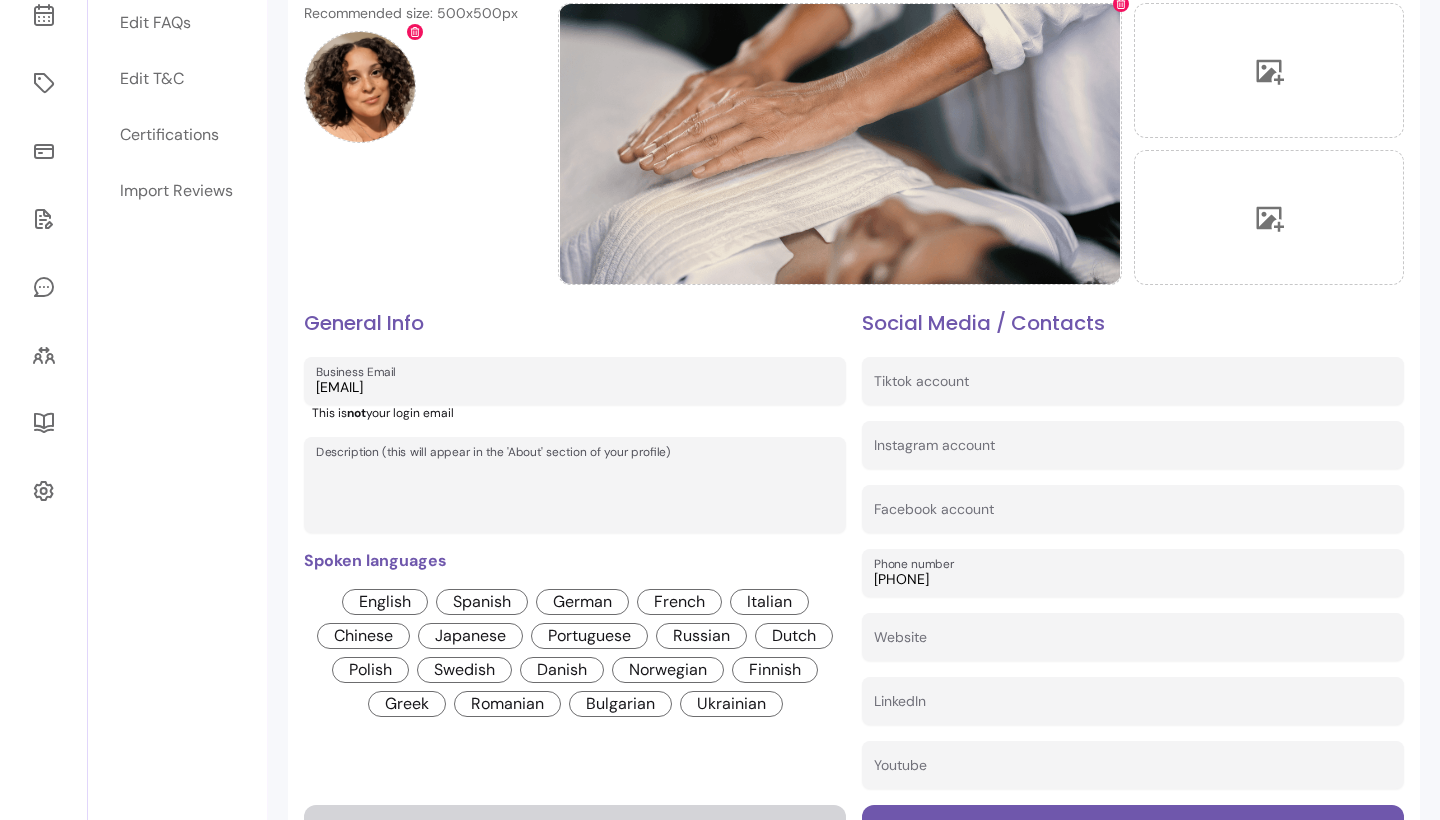 click on "Description (this will appear in the 'About' section of your profile)" at bounding box center [575, 495] 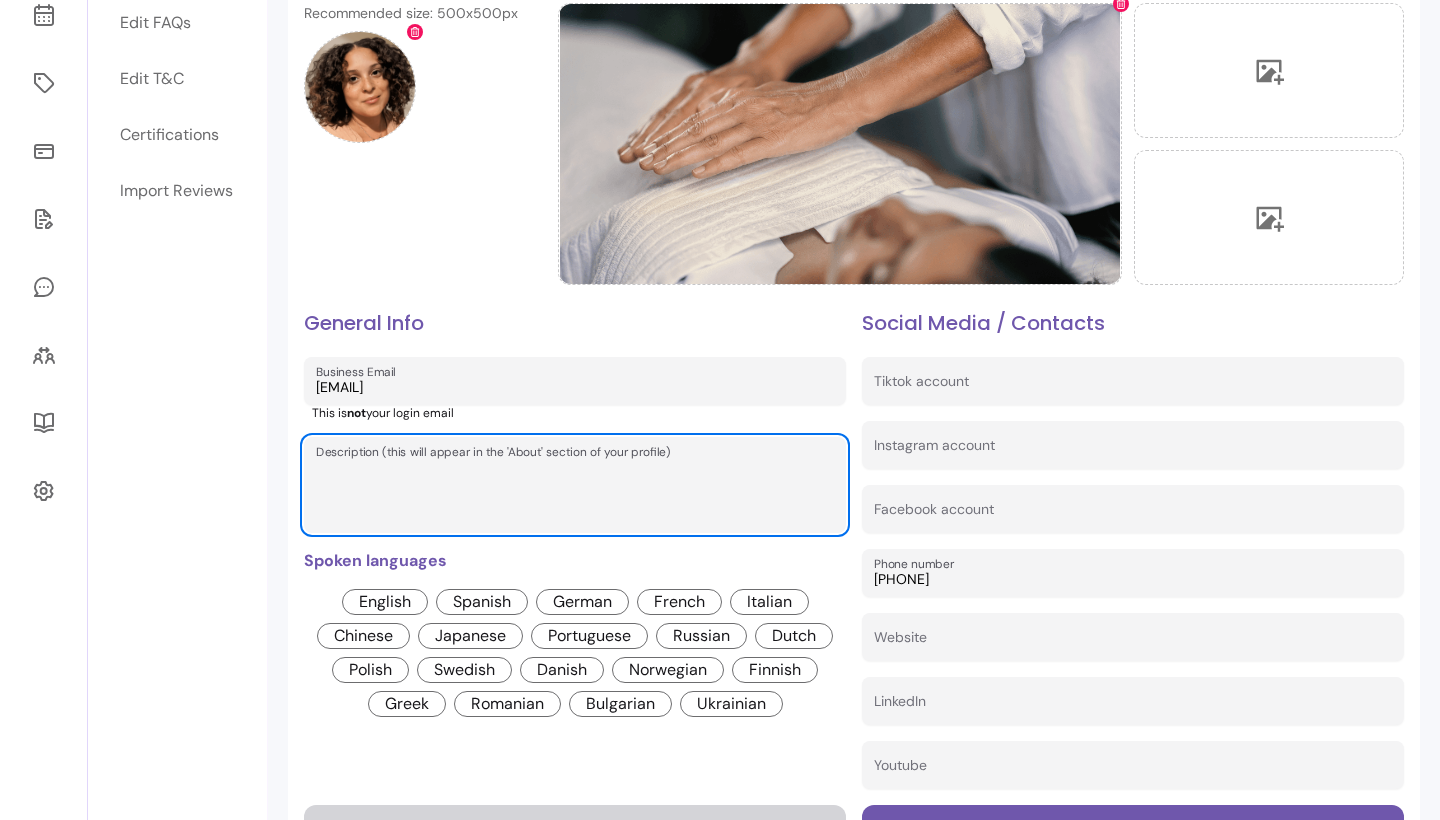 click on "Description (this will appear in the 'About' section of your profile)" at bounding box center (575, 485) 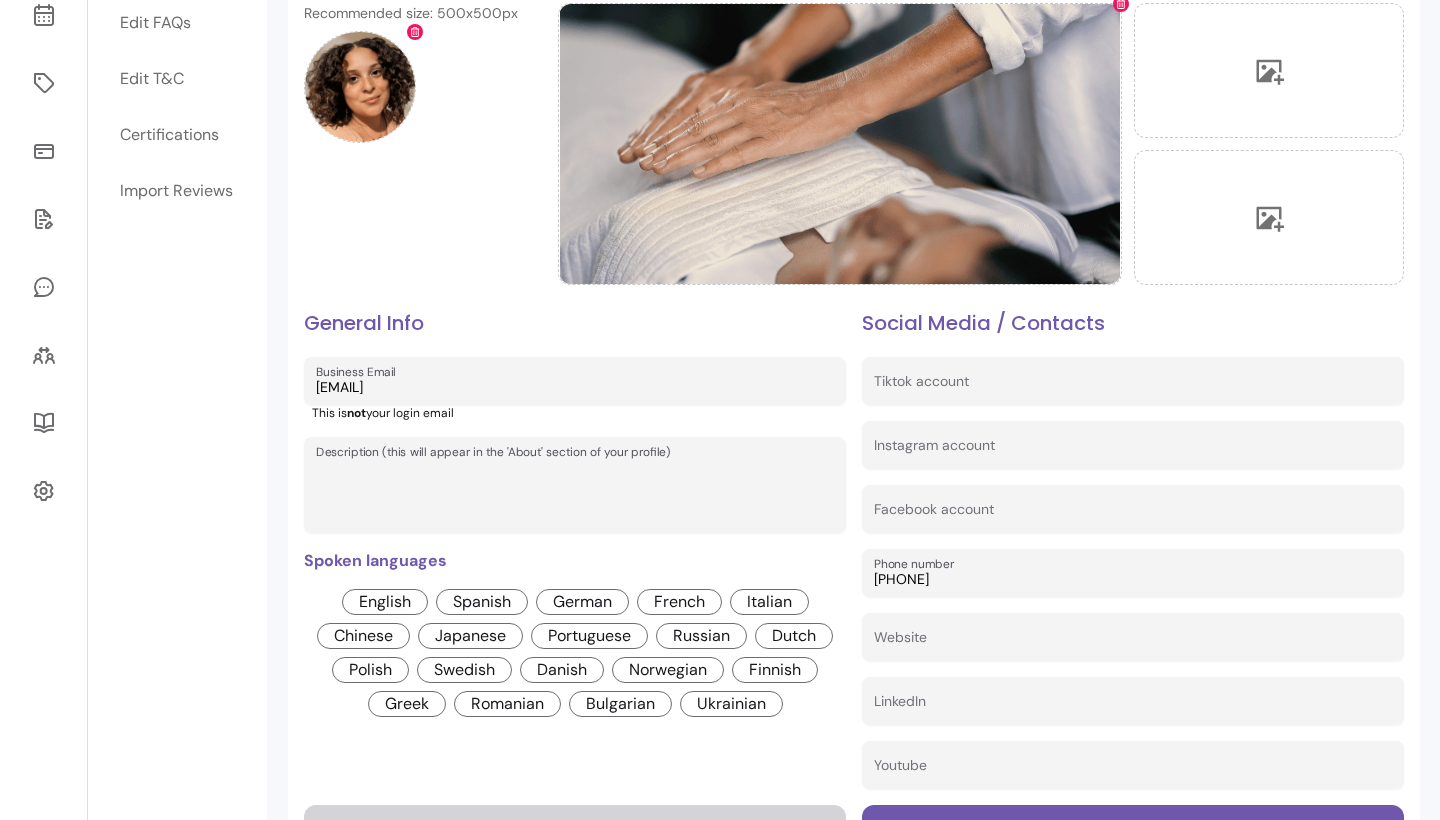 paste on "**********" 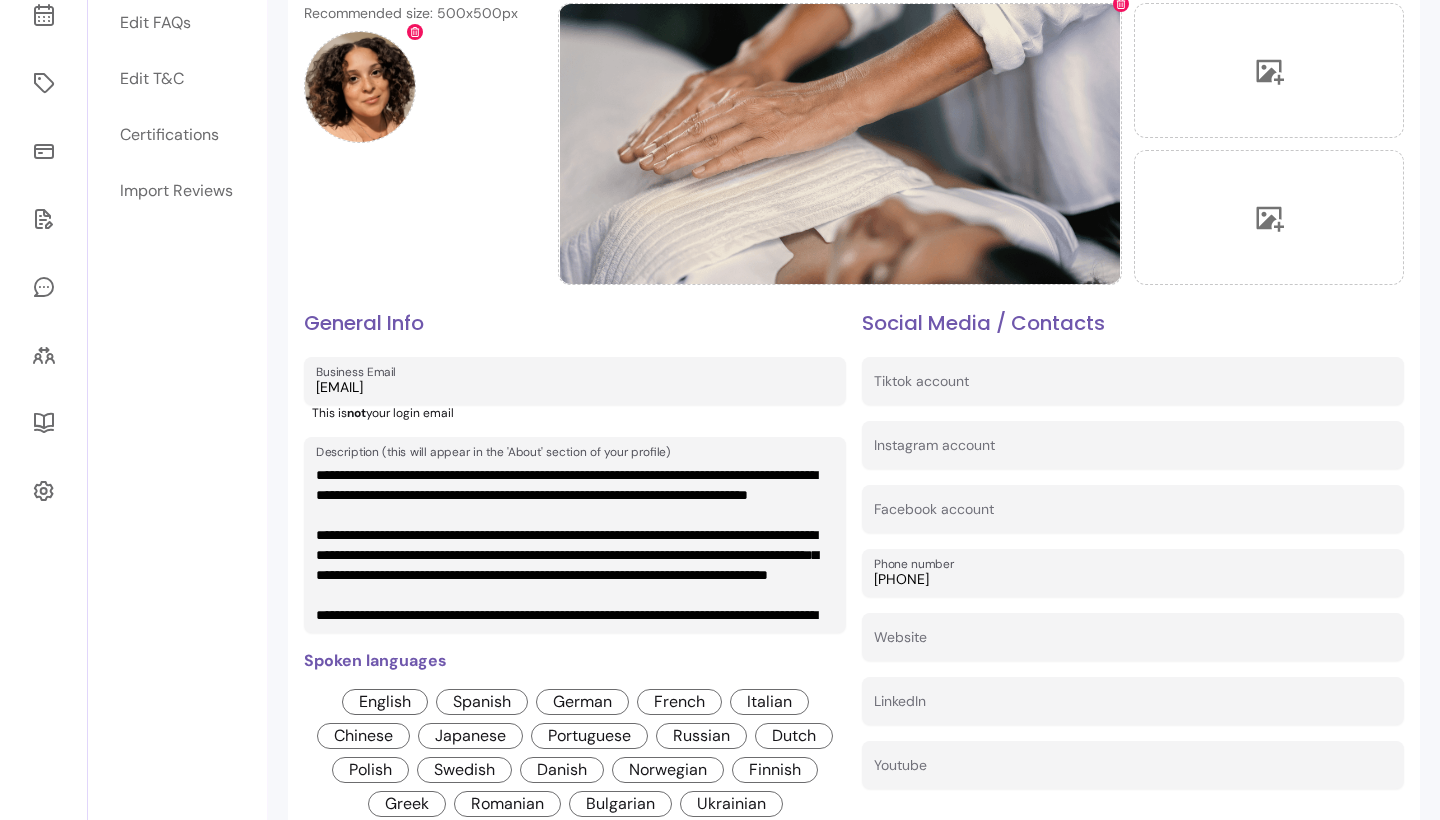 scroll, scrollTop: 0, scrollLeft: 0, axis: both 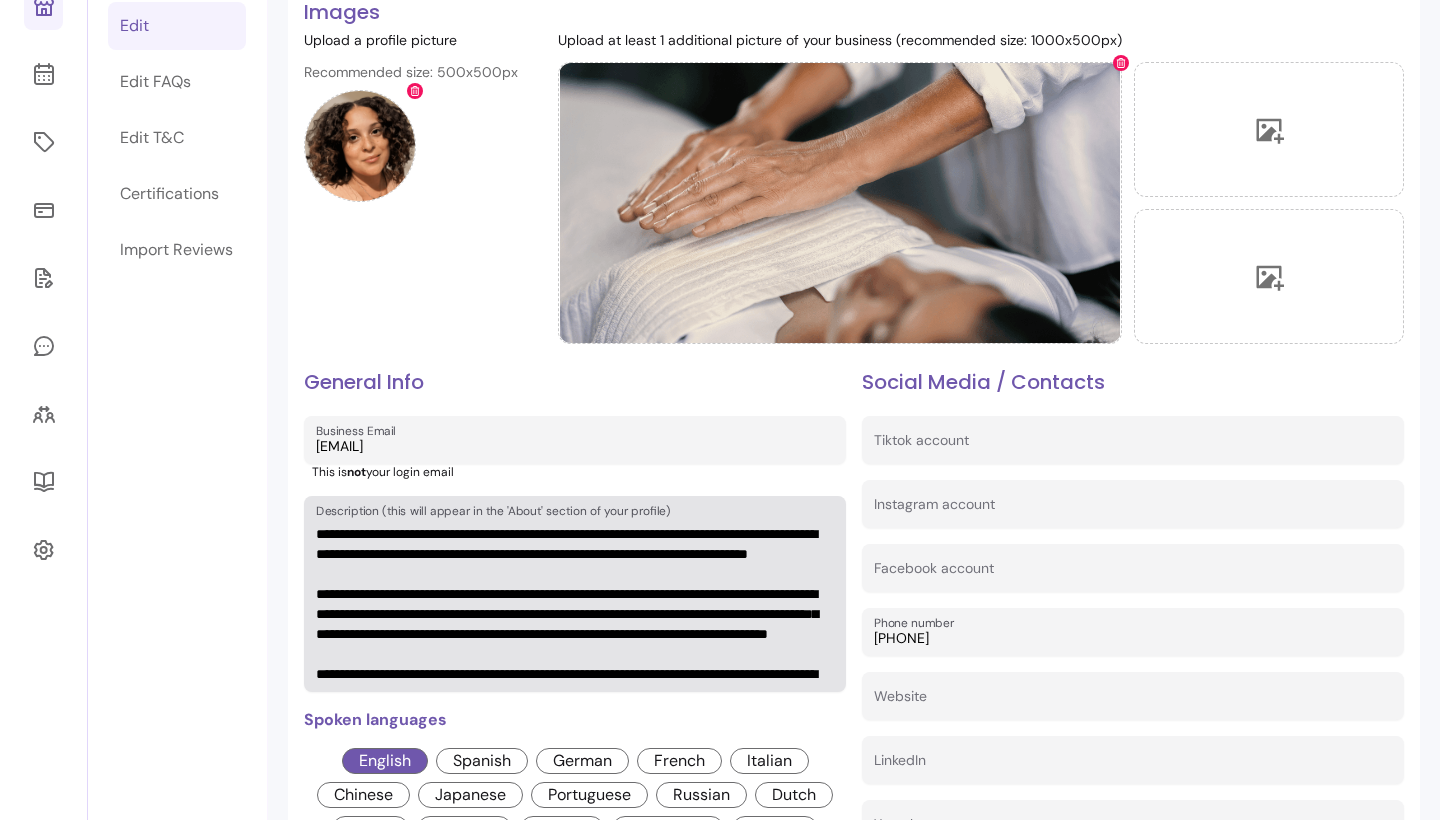 click on "Description (this will appear in the 'About' section of your profile)" at bounding box center [575, 604] 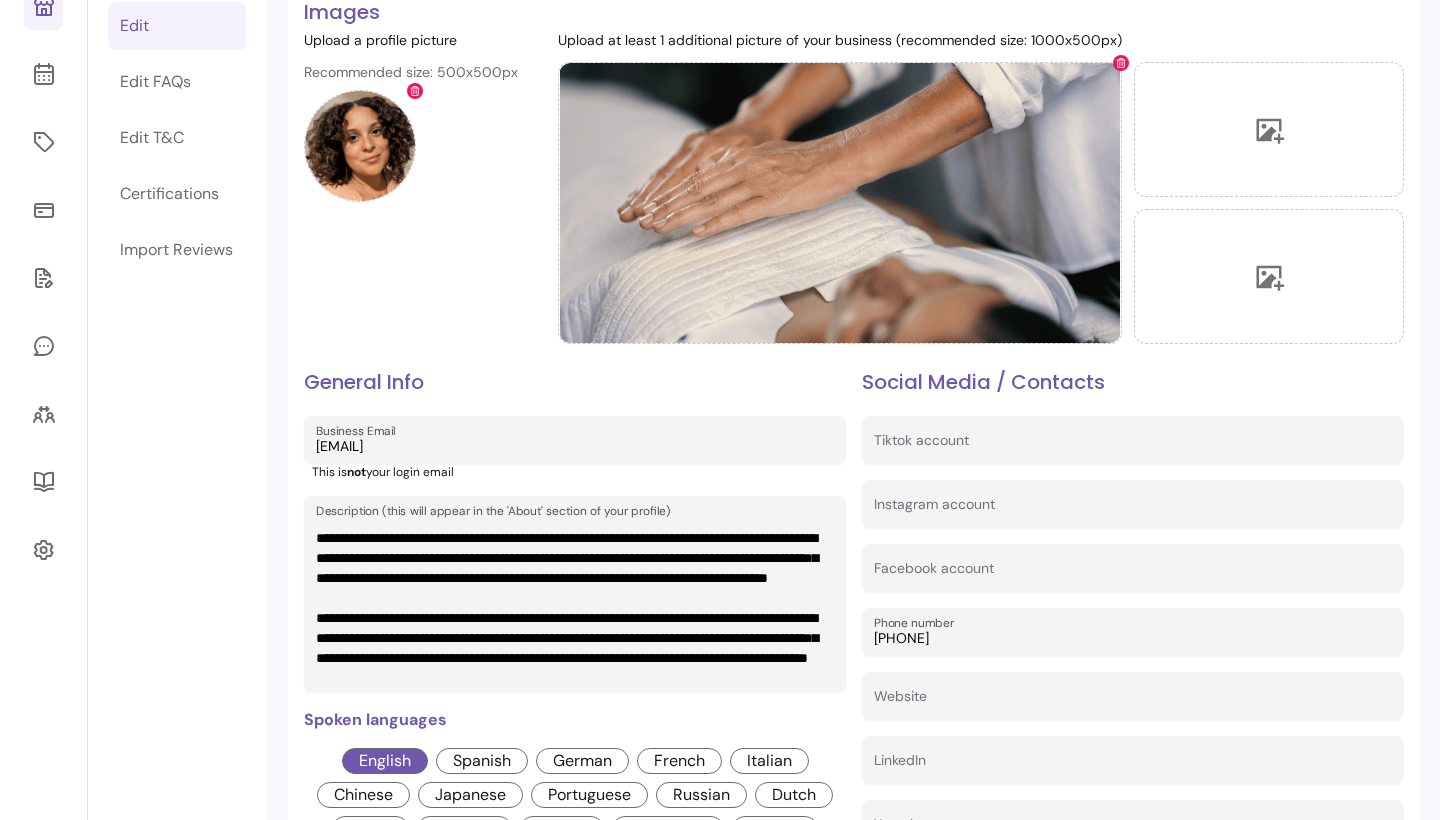 scroll, scrollTop: 60, scrollLeft: 0, axis: vertical 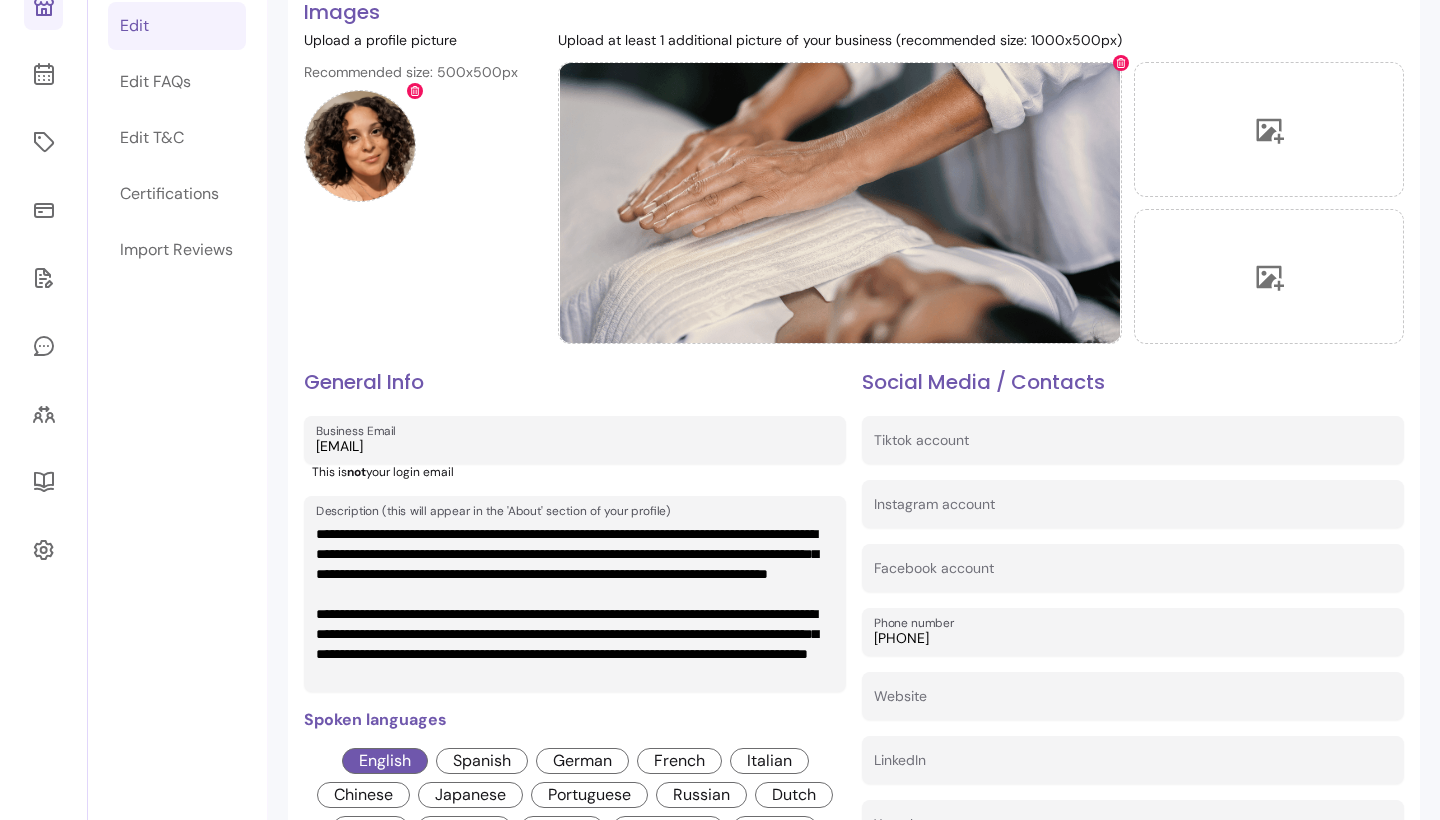 click on "Description (this will appear in the 'About' section of your profile)" at bounding box center (575, 604) 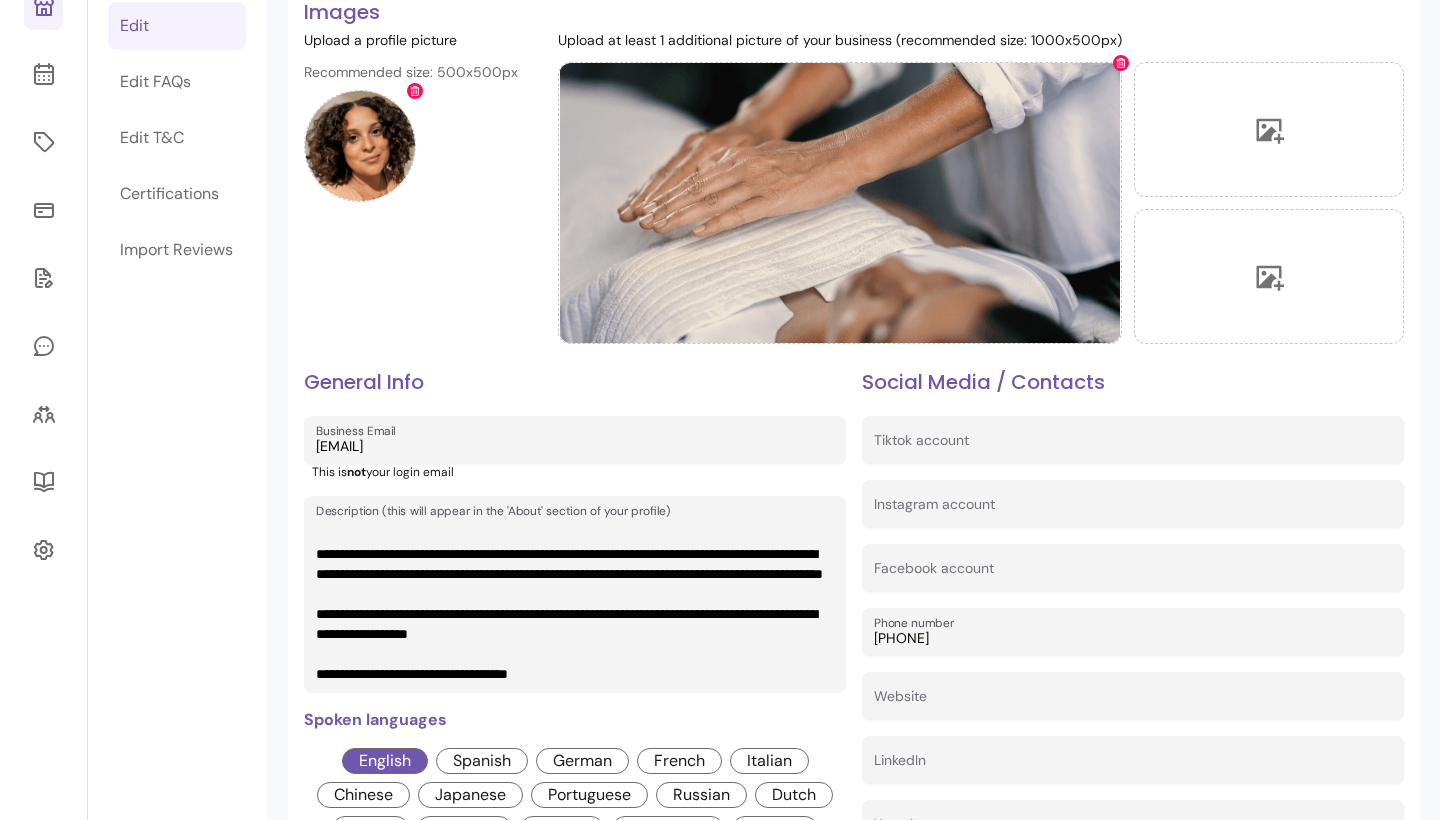 scroll, scrollTop: 236, scrollLeft: 0, axis: vertical 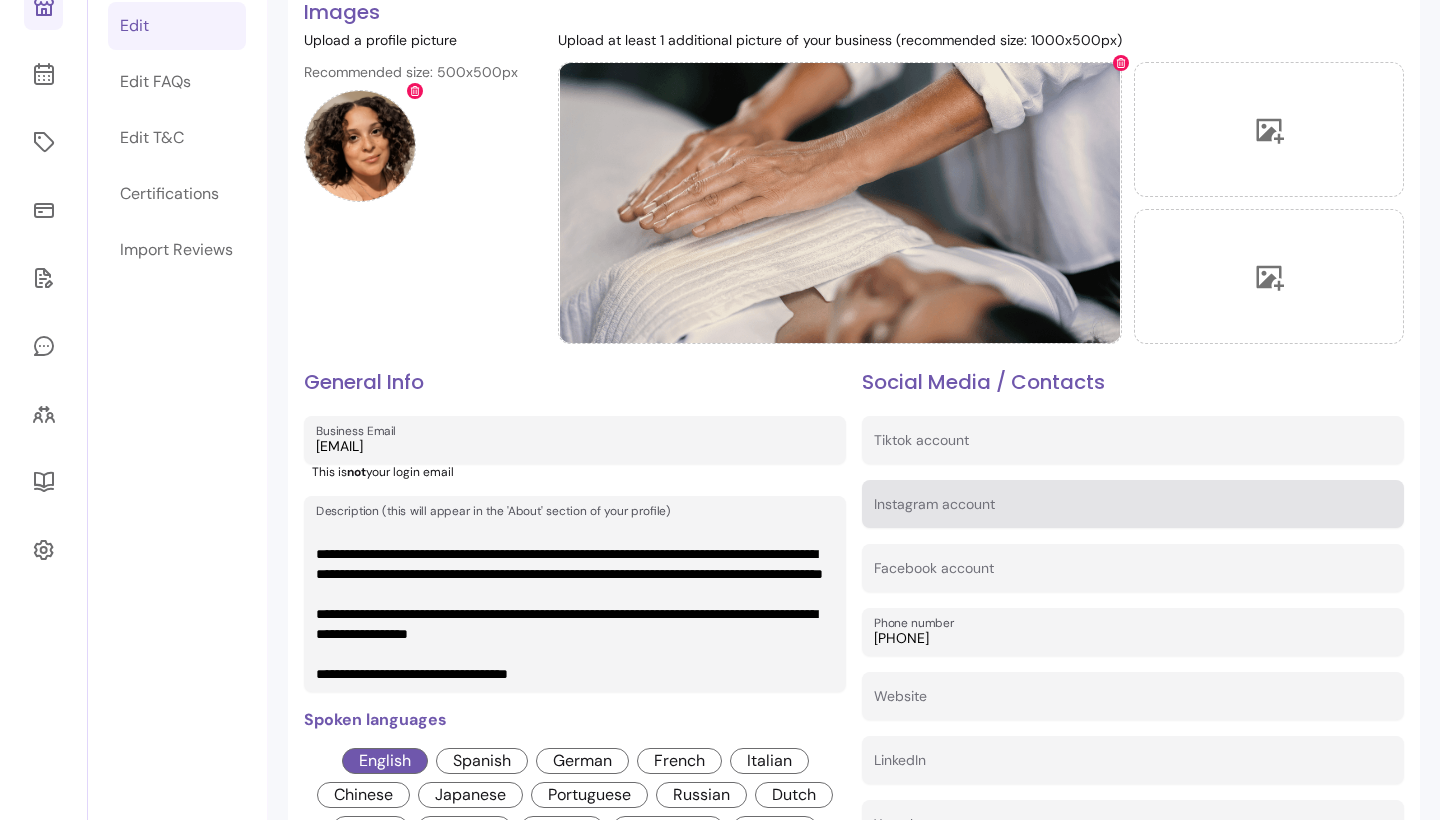 type on "**********" 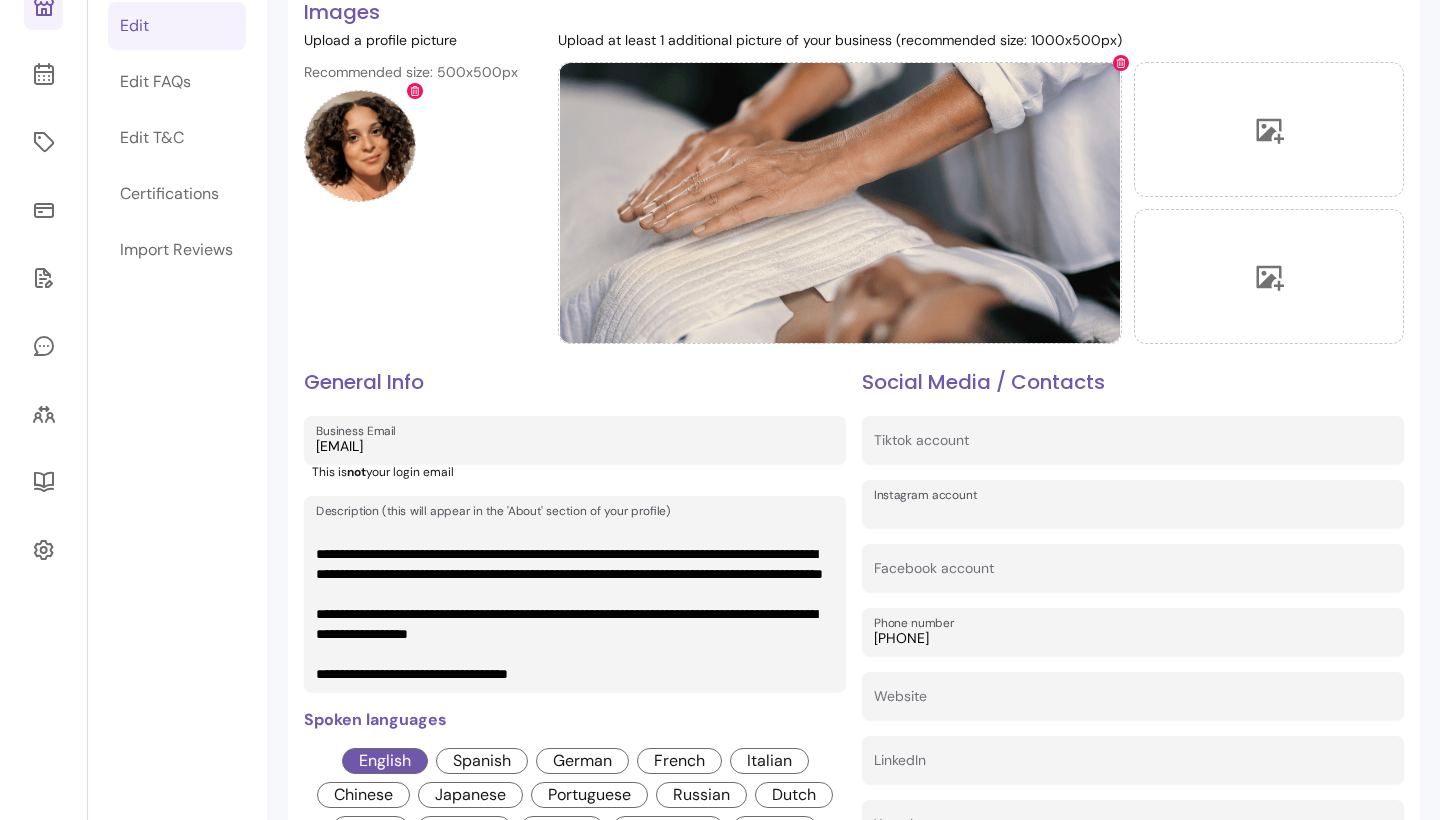 click on "Instagram account" at bounding box center (1133, 504) 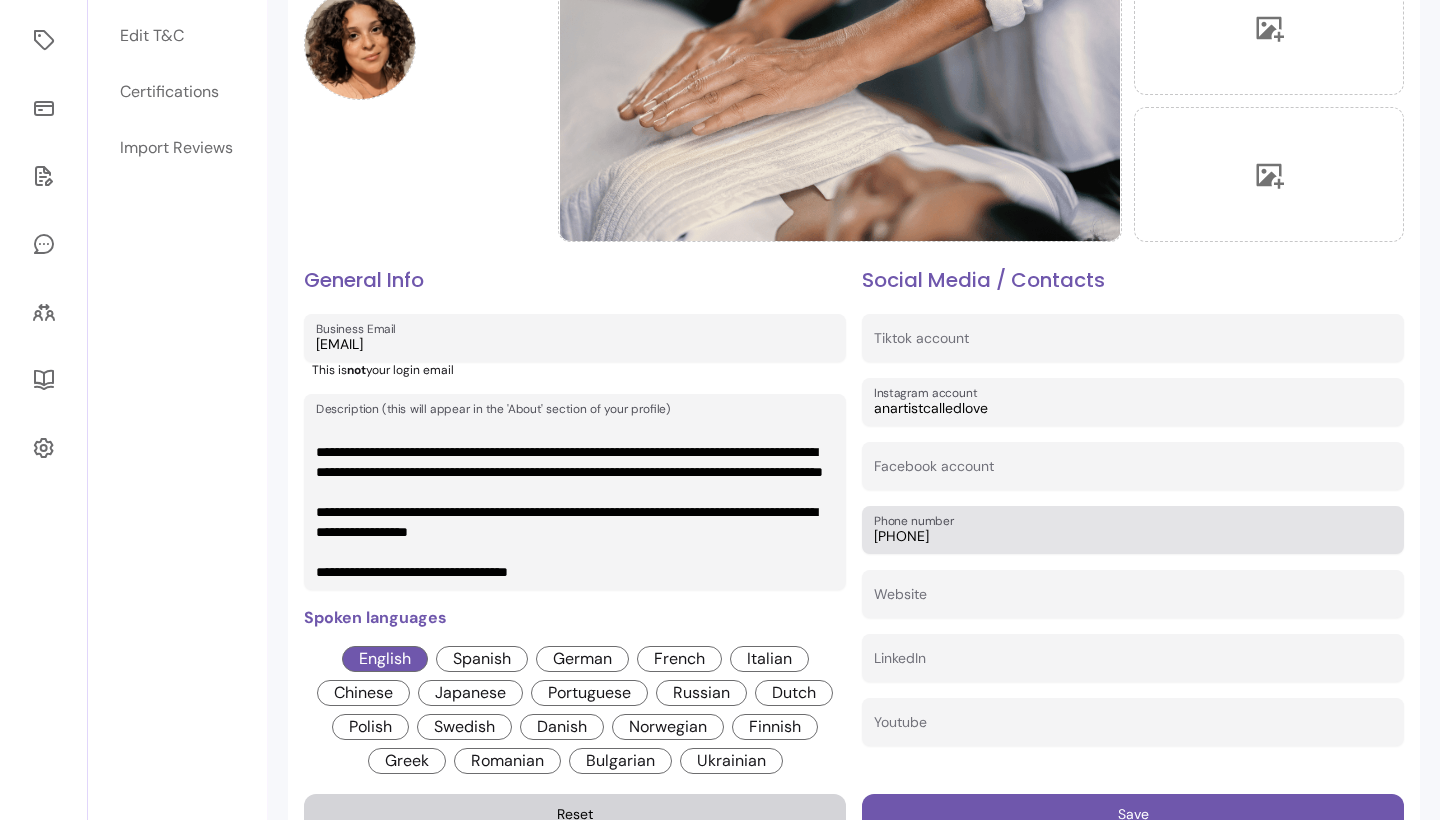scroll, scrollTop: 289, scrollLeft: 0, axis: vertical 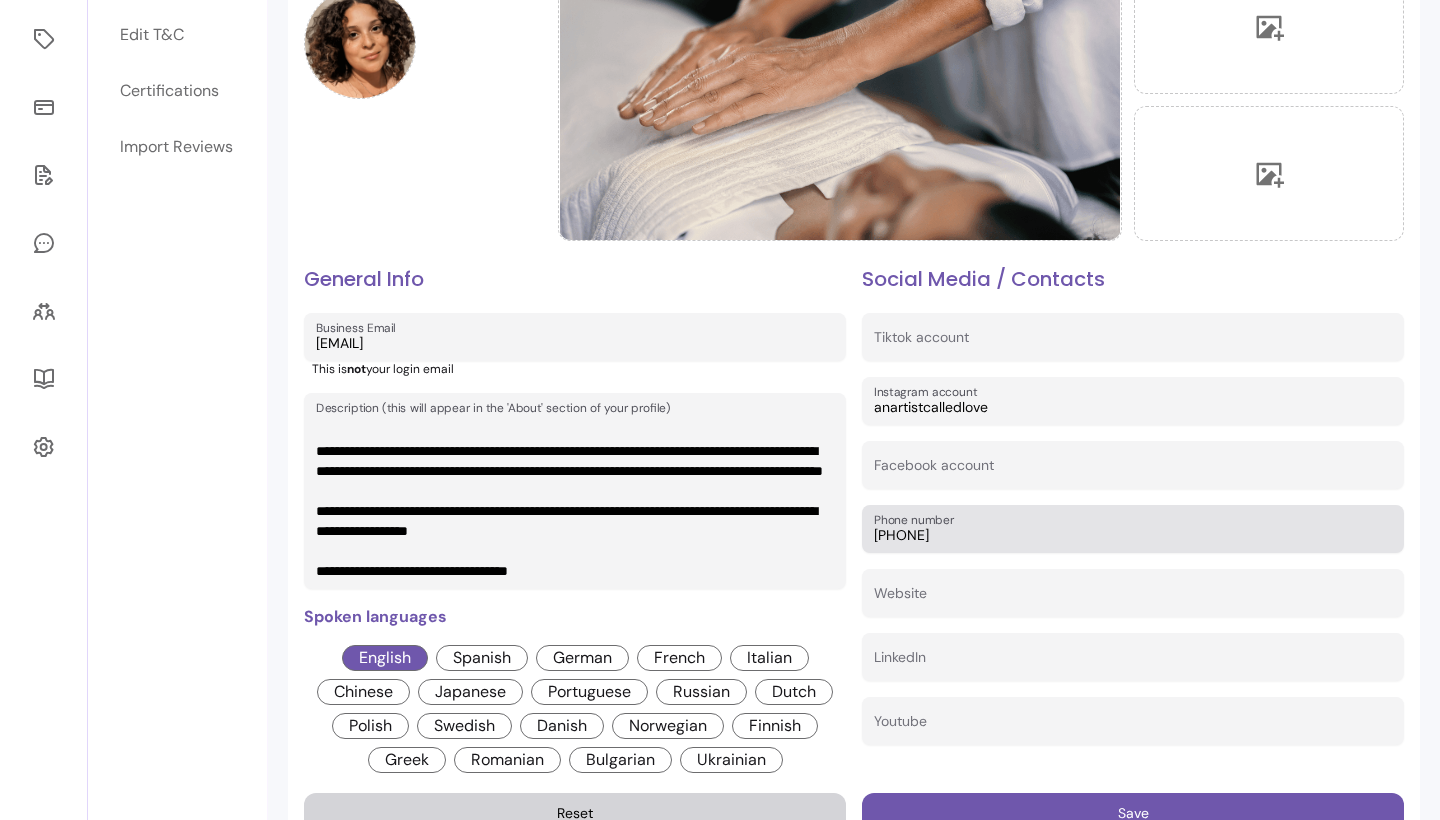 type on "anartistcalledlove" 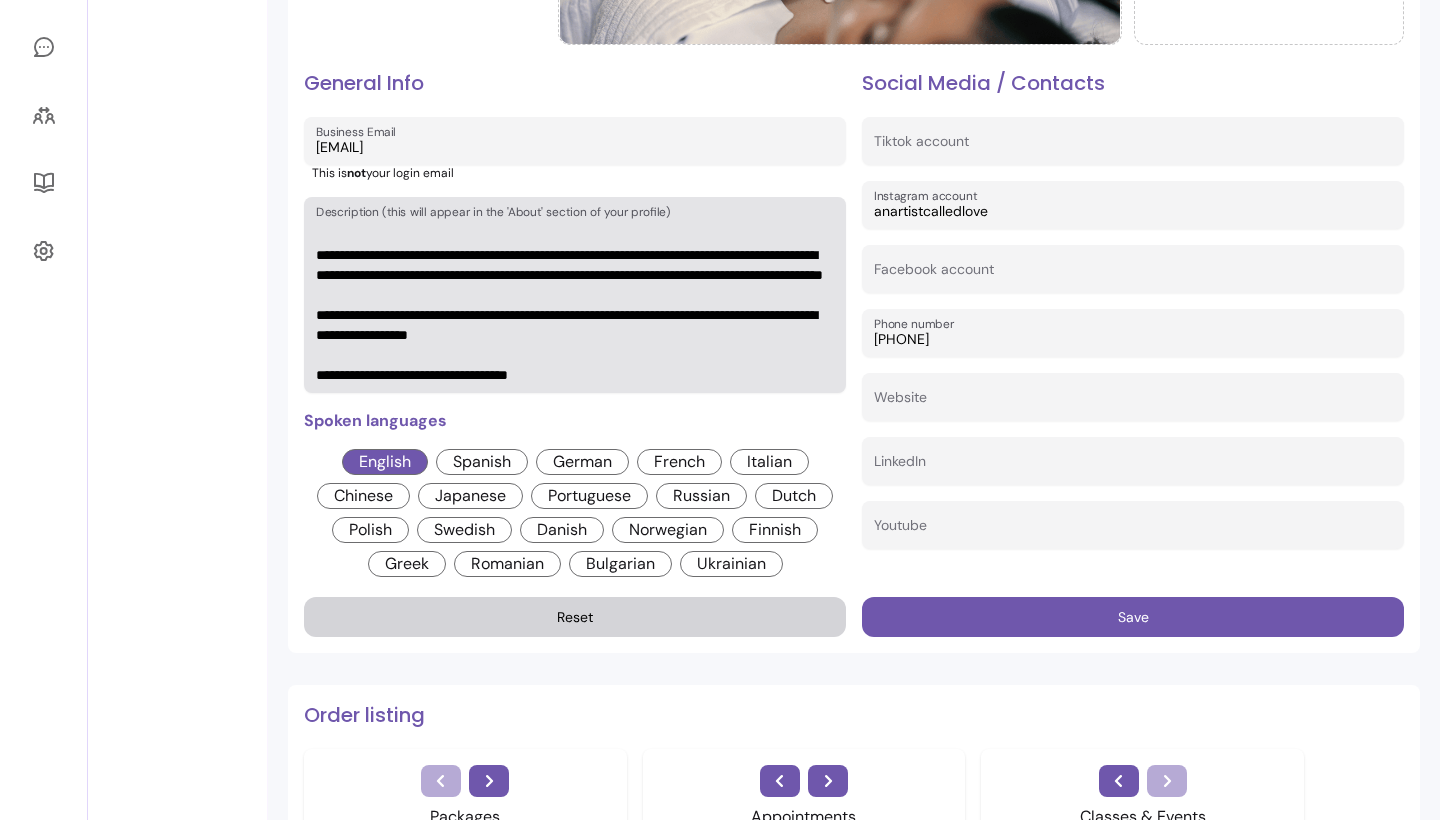 scroll, scrollTop: 486, scrollLeft: 0, axis: vertical 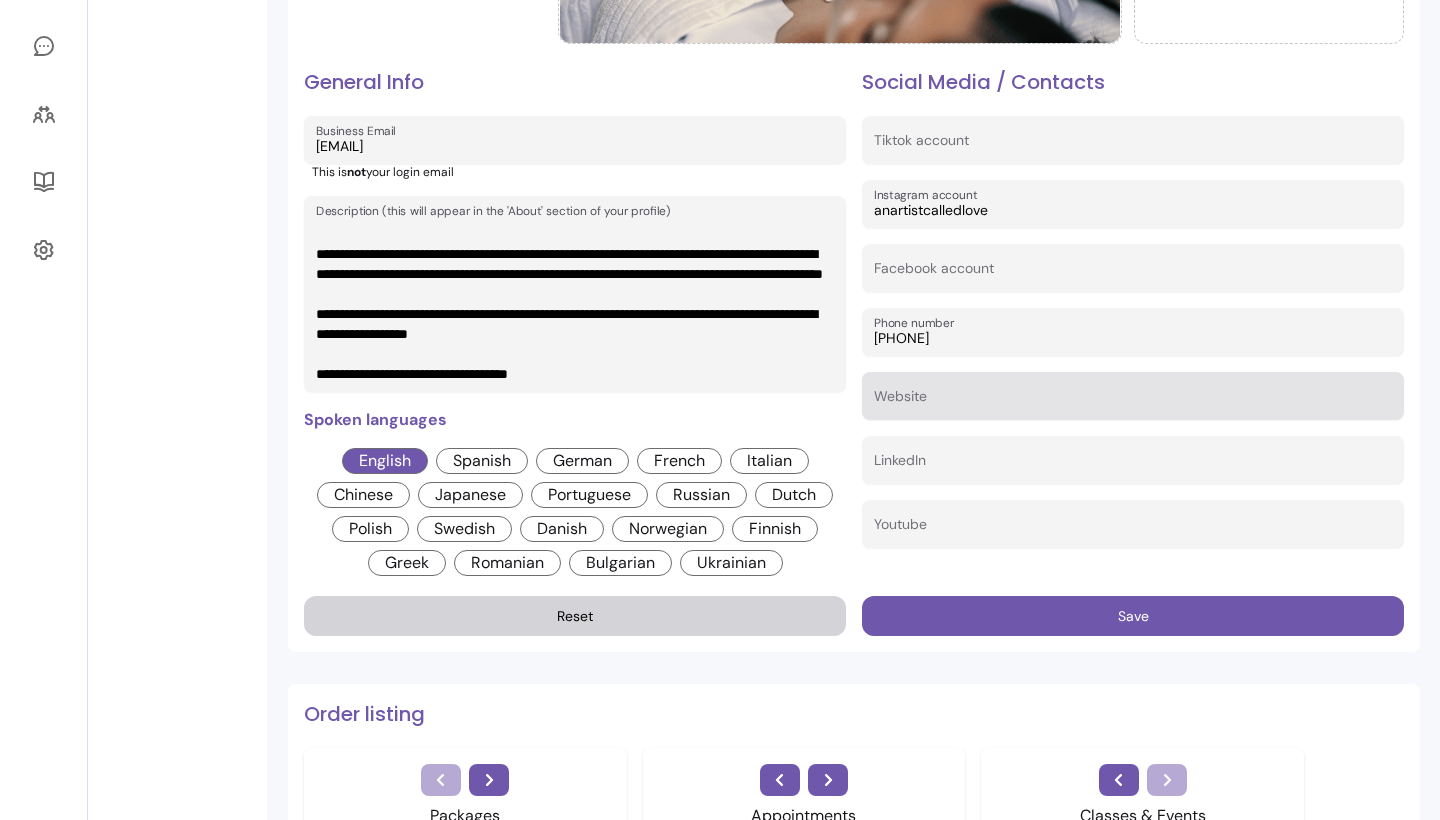 type on "[PHONE]" 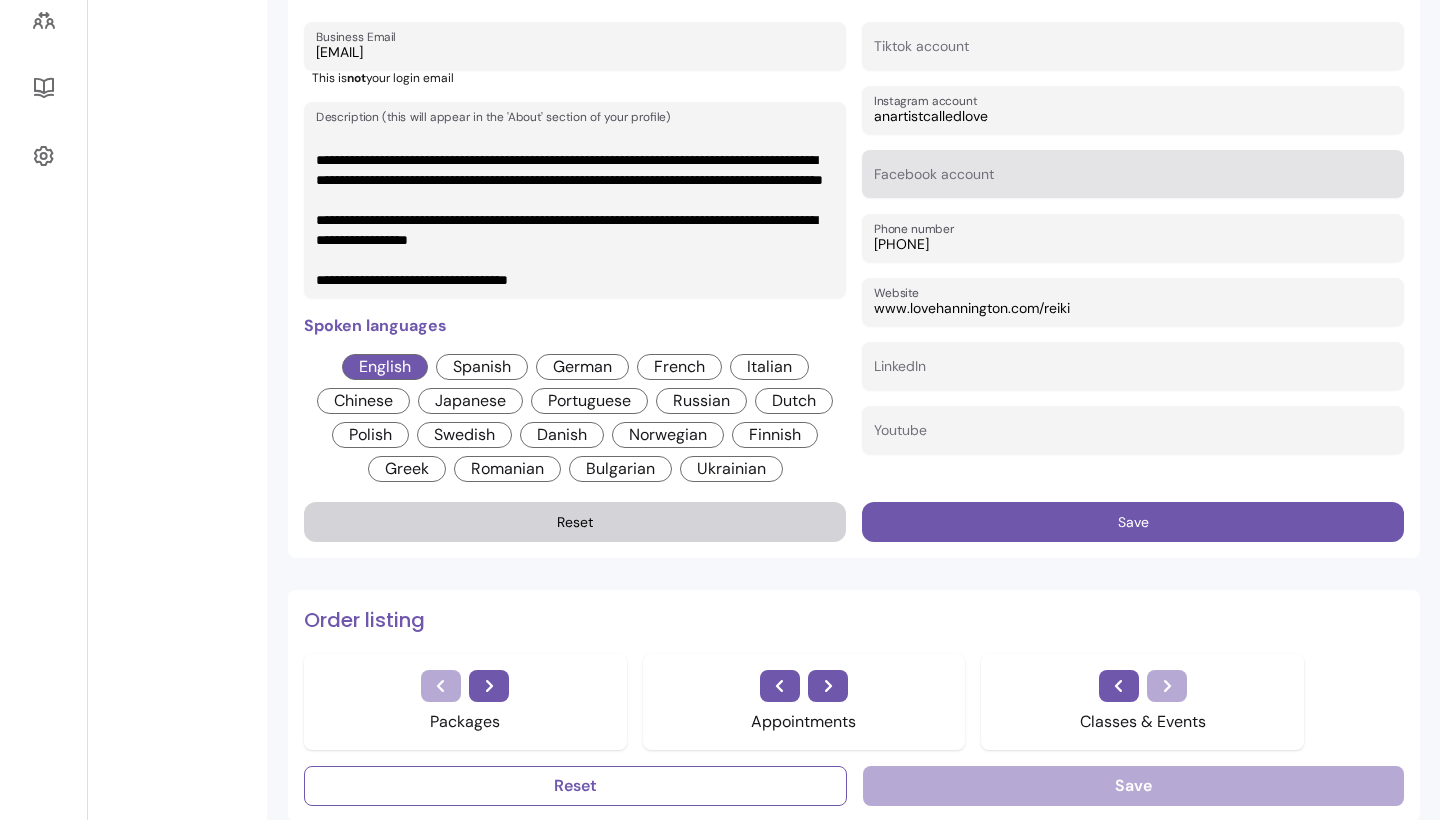 scroll, scrollTop: 587, scrollLeft: 0, axis: vertical 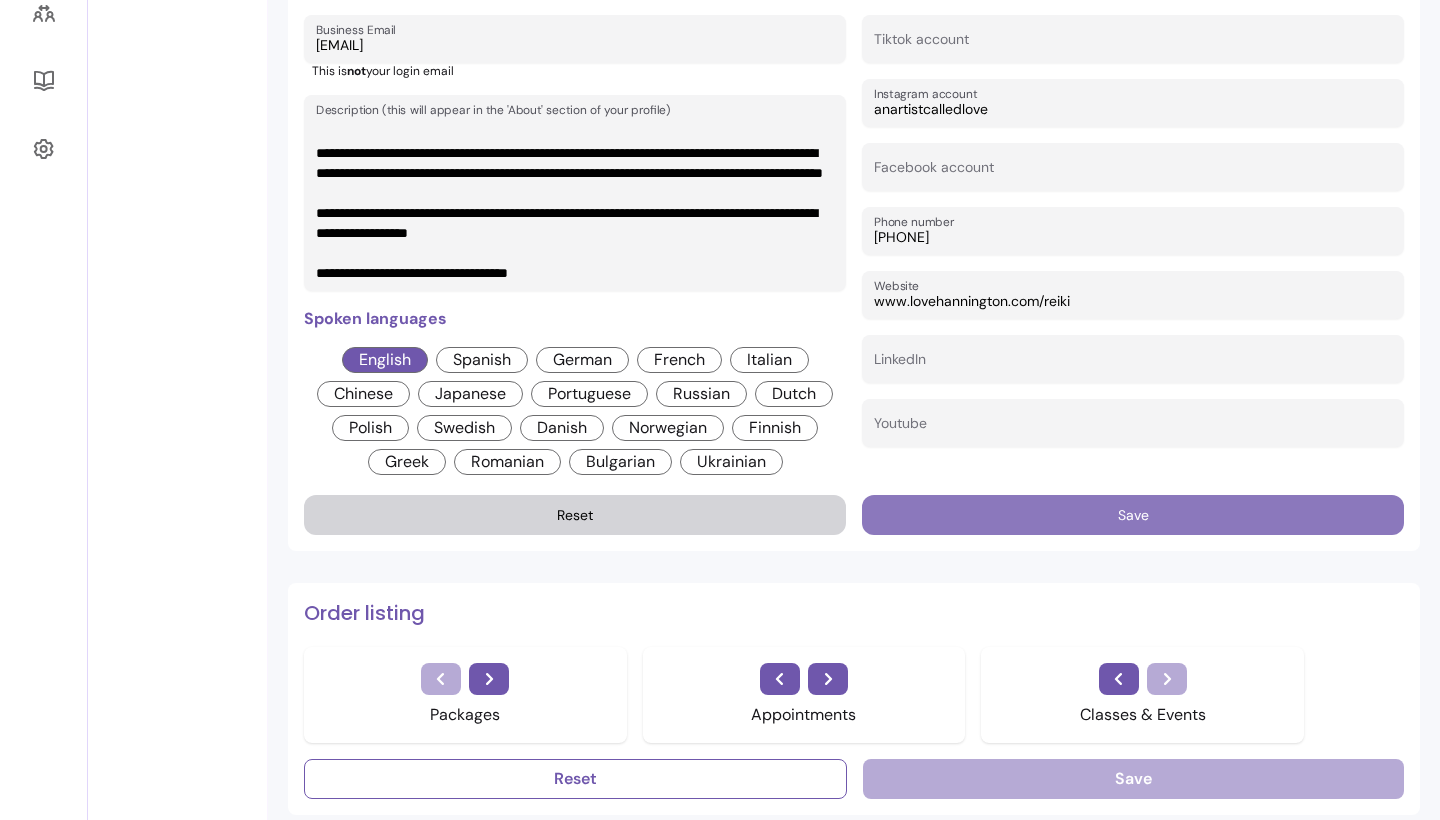 type on "www.lovehannington.com/reiki" 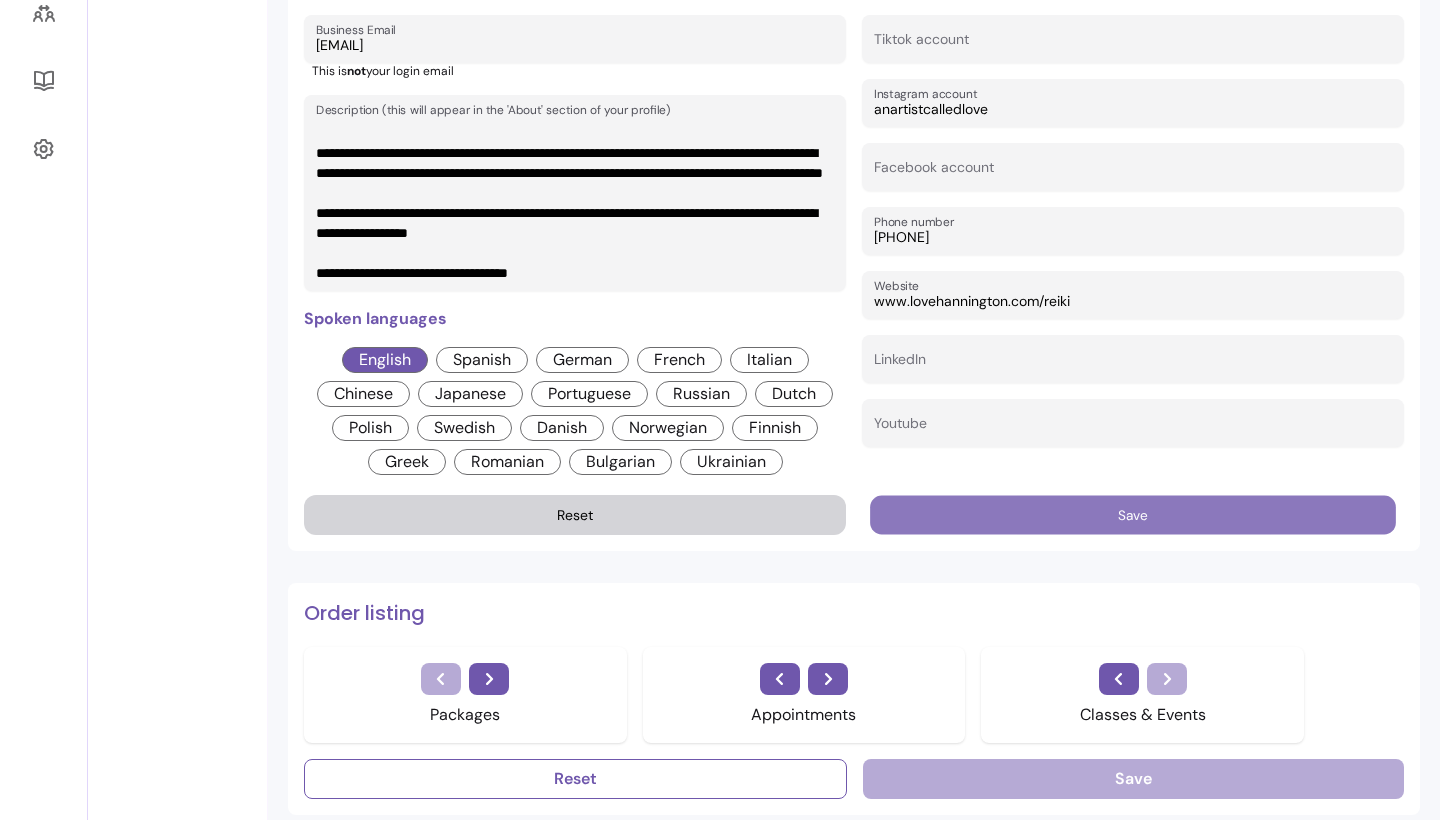 click on "Save" at bounding box center [1133, 515] 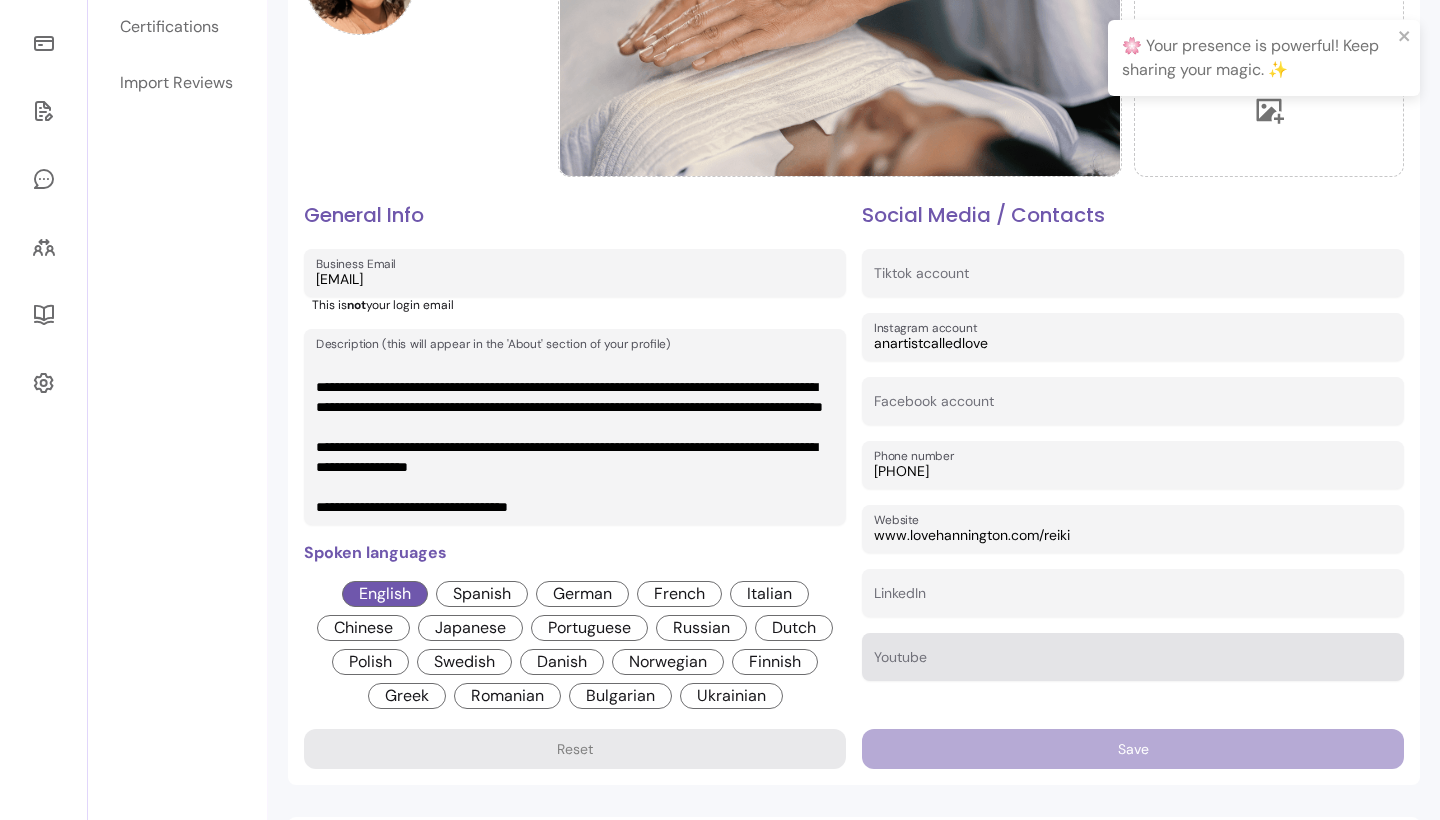 scroll, scrollTop: 351, scrollLeft: 0, axis: vertical 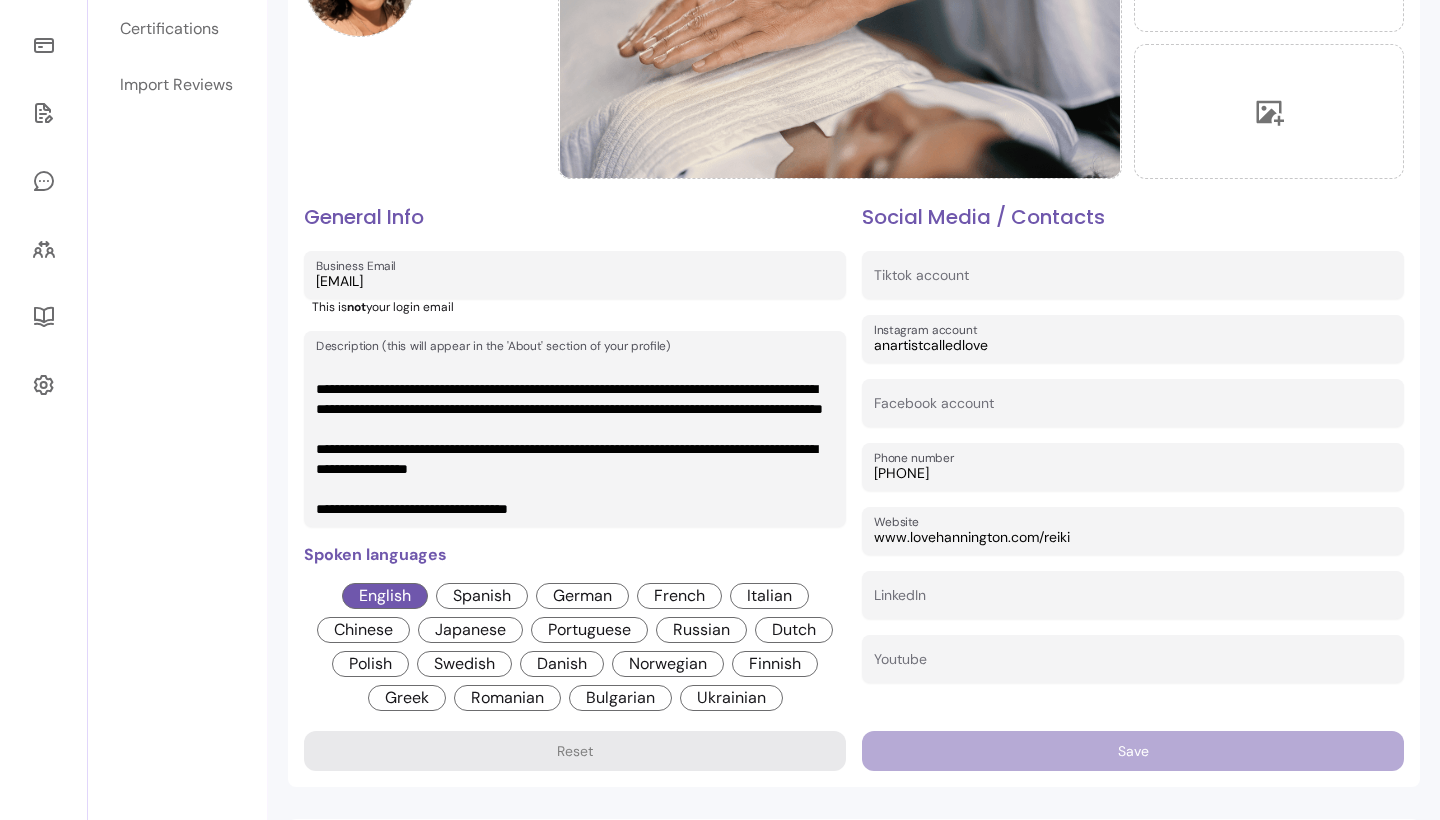drag, startPoint x: 535, startPoint y: 291, endPoint x: 352, endPoint y: 300, distance: 183.22118 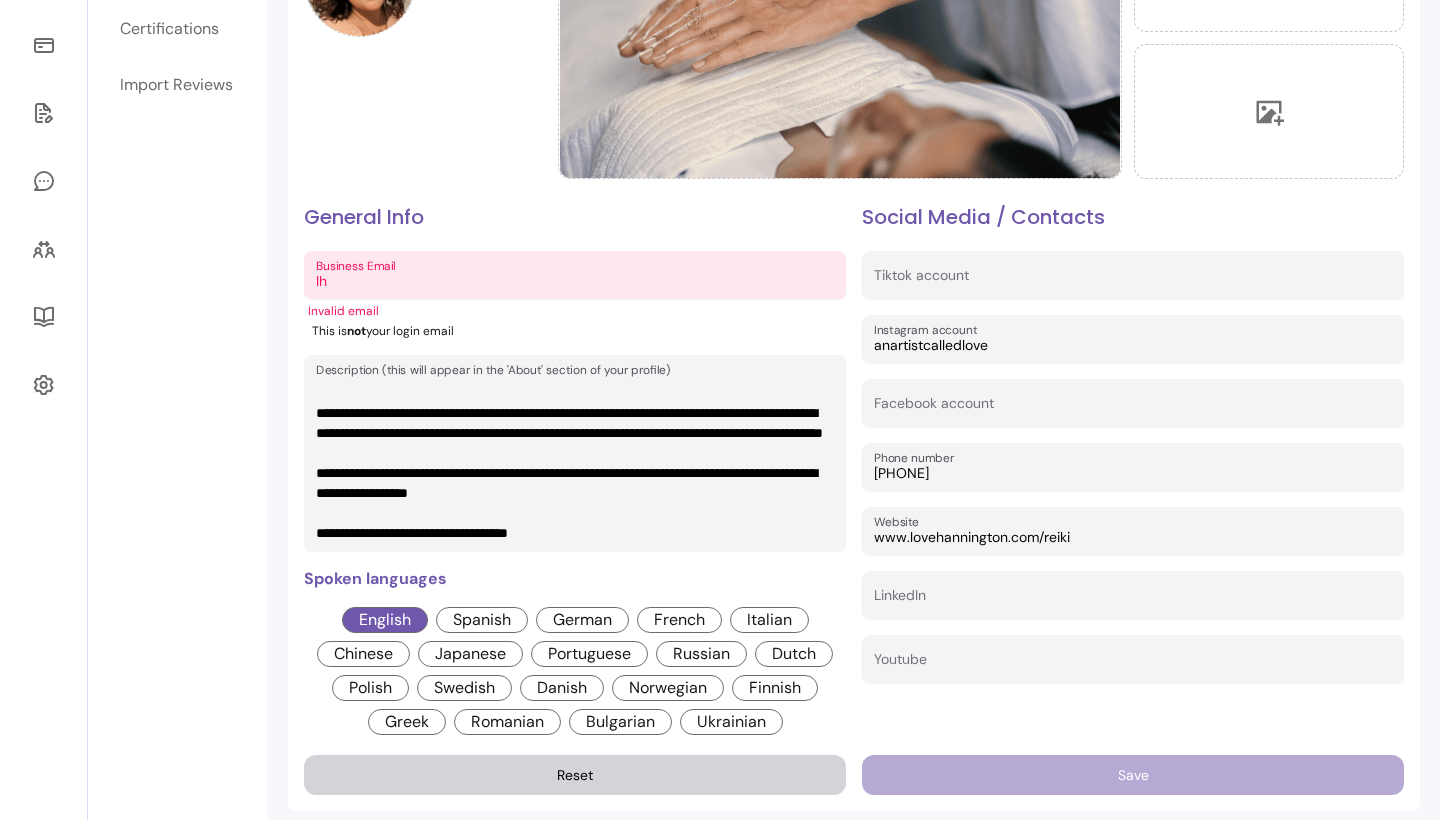 type on "l" 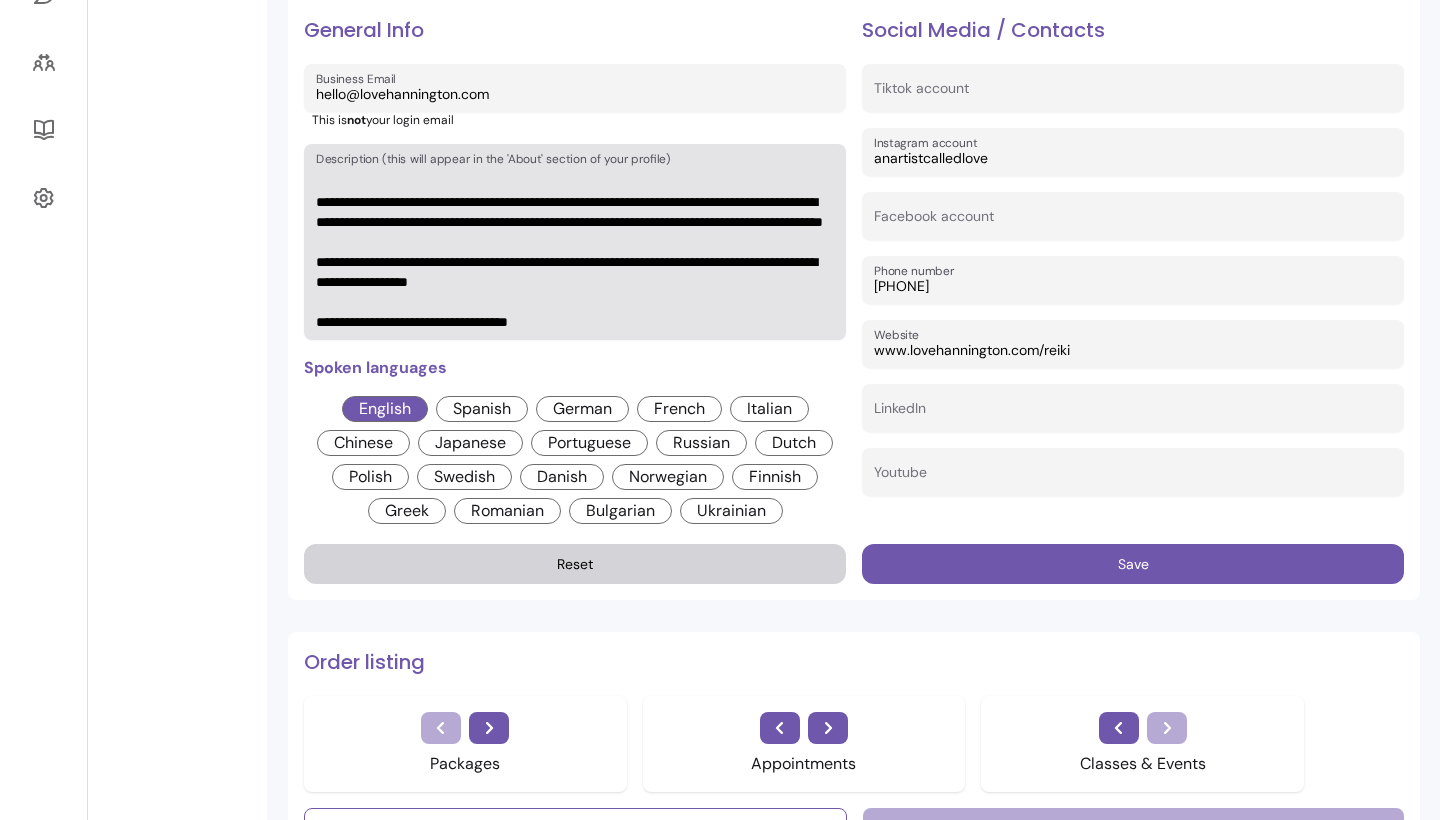 scroll, scrollTop: 546, scrollLeft: 0, axis: vertical 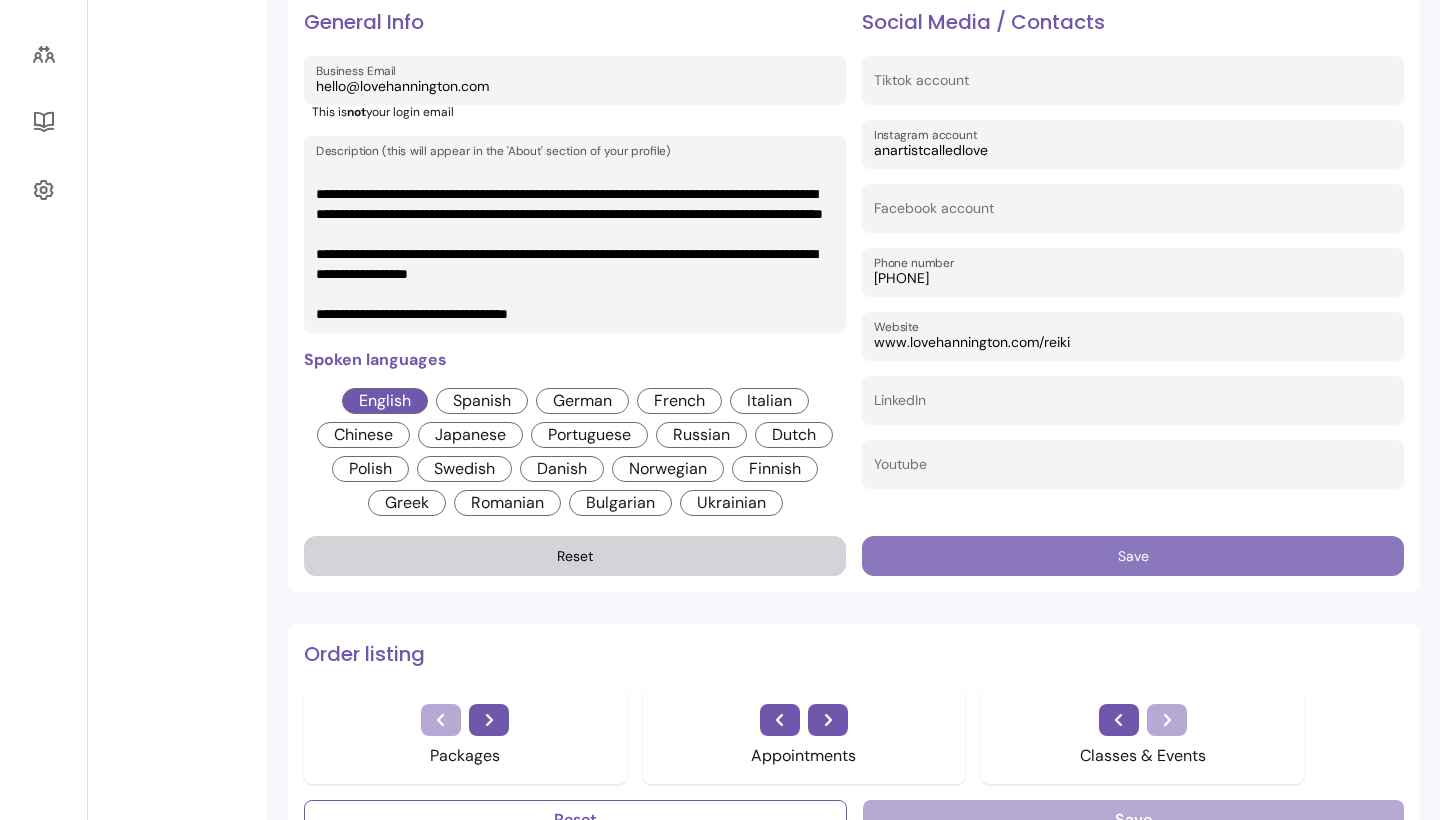 type on "hello@lovehannington.com" 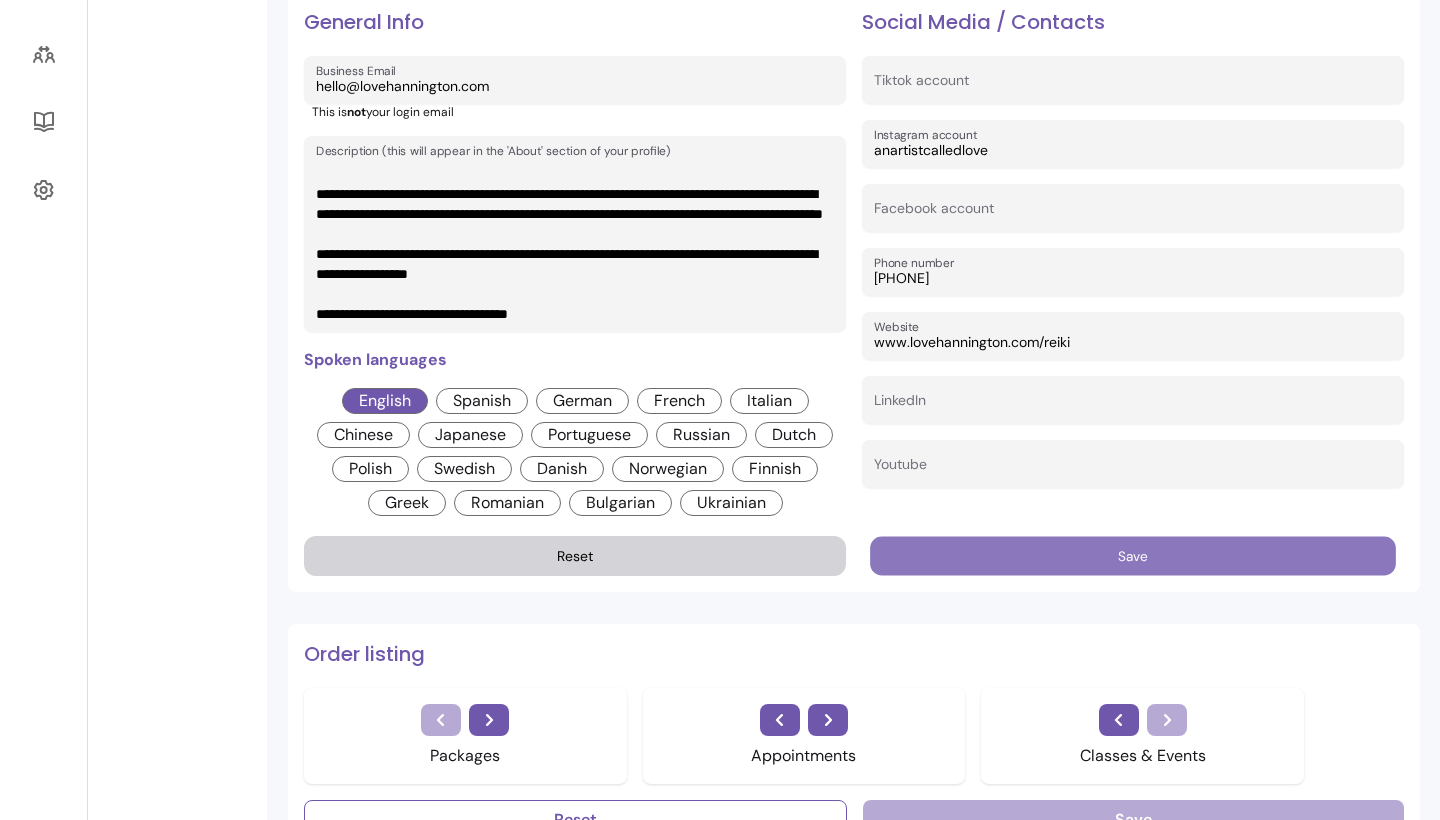 click on "Save" at bounding box center [1133, 556] 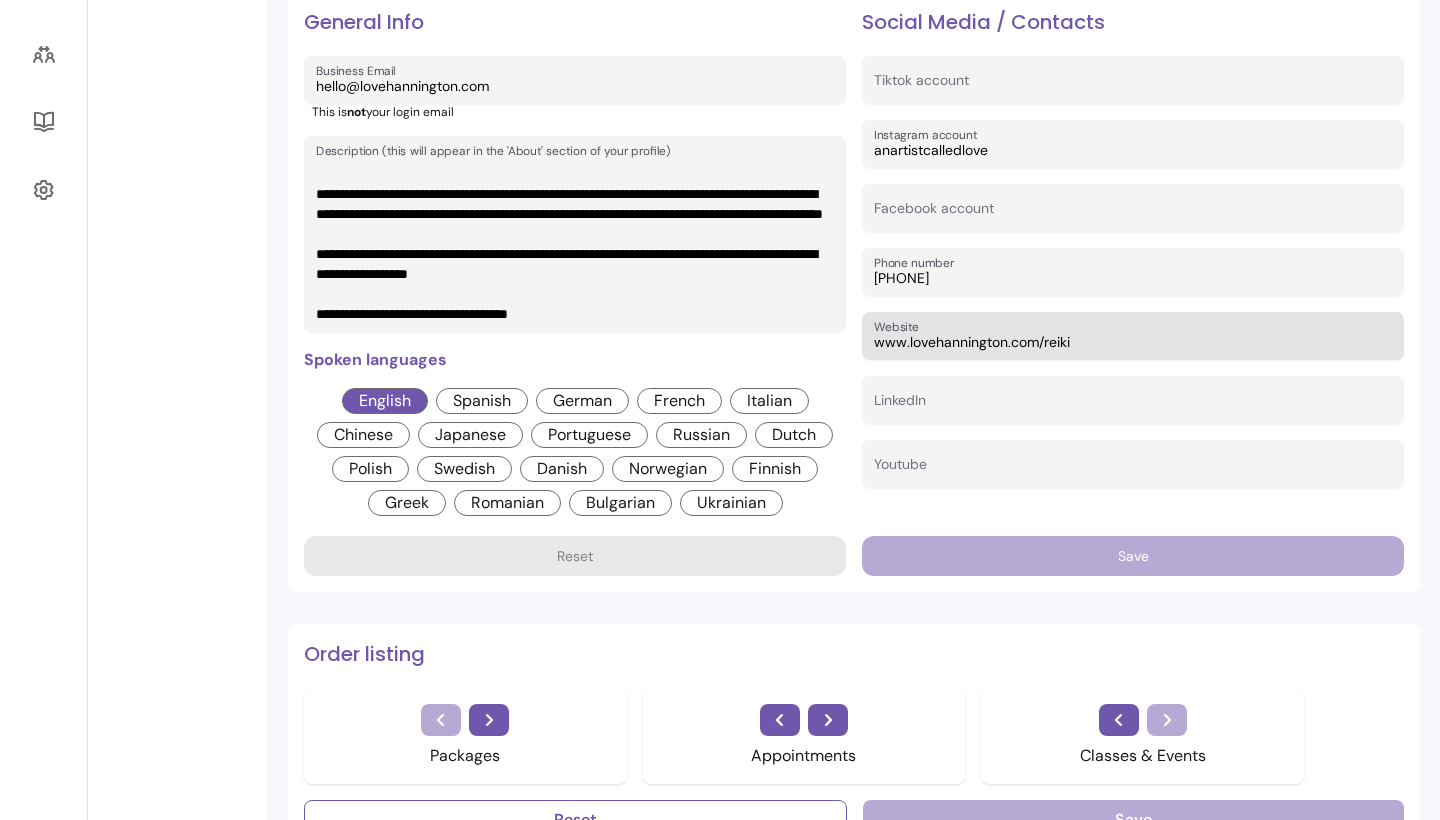 click on "www.lovehannington.com/reiki" at bounding box center (1133, 342) 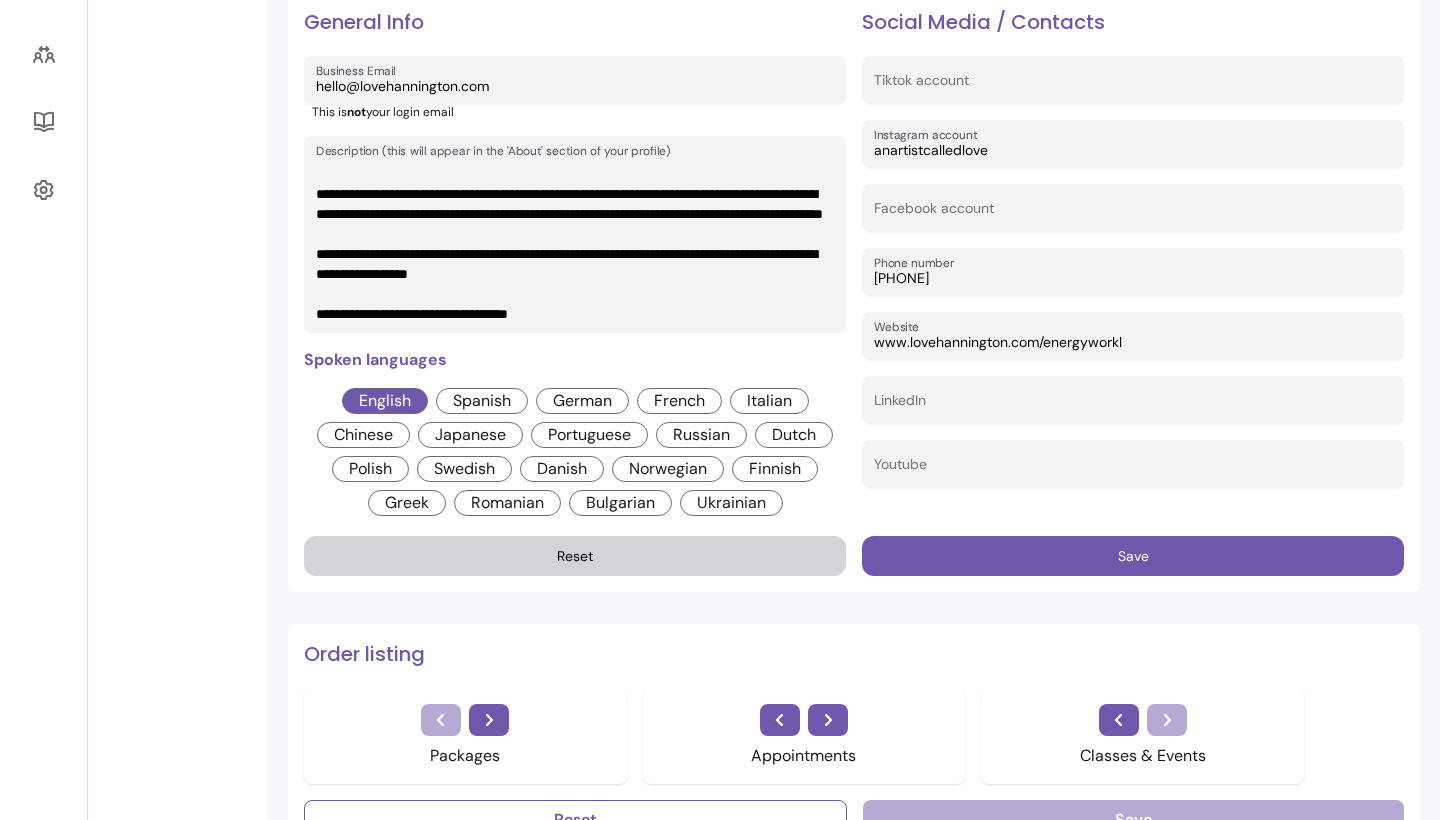 type on "www.lovehannington.com/energywork" 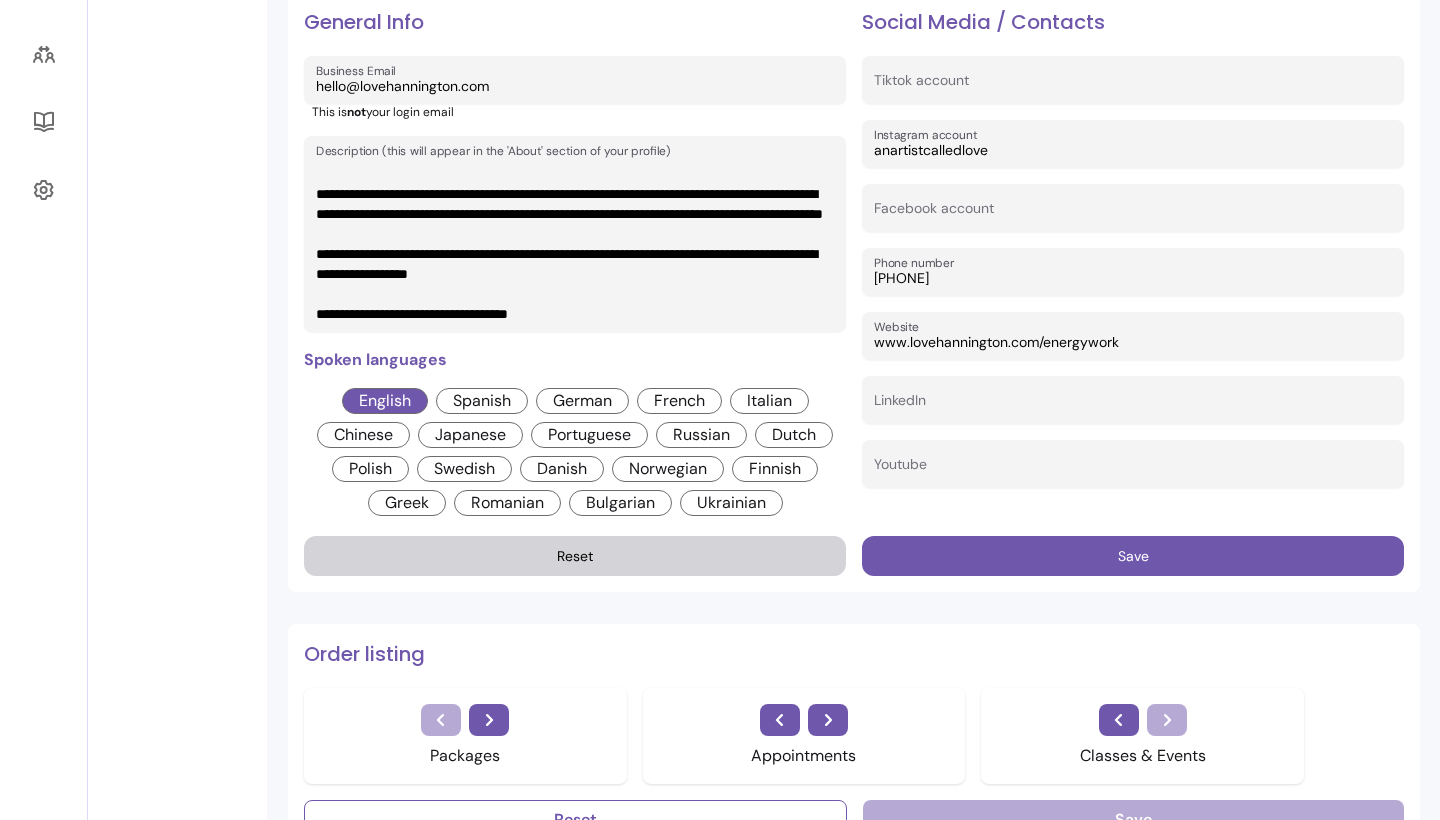 drag, startPoint x: 1172, startPoint y: 350, endPoint x: 1045, endPoint y: 351, distance: 127.00394 